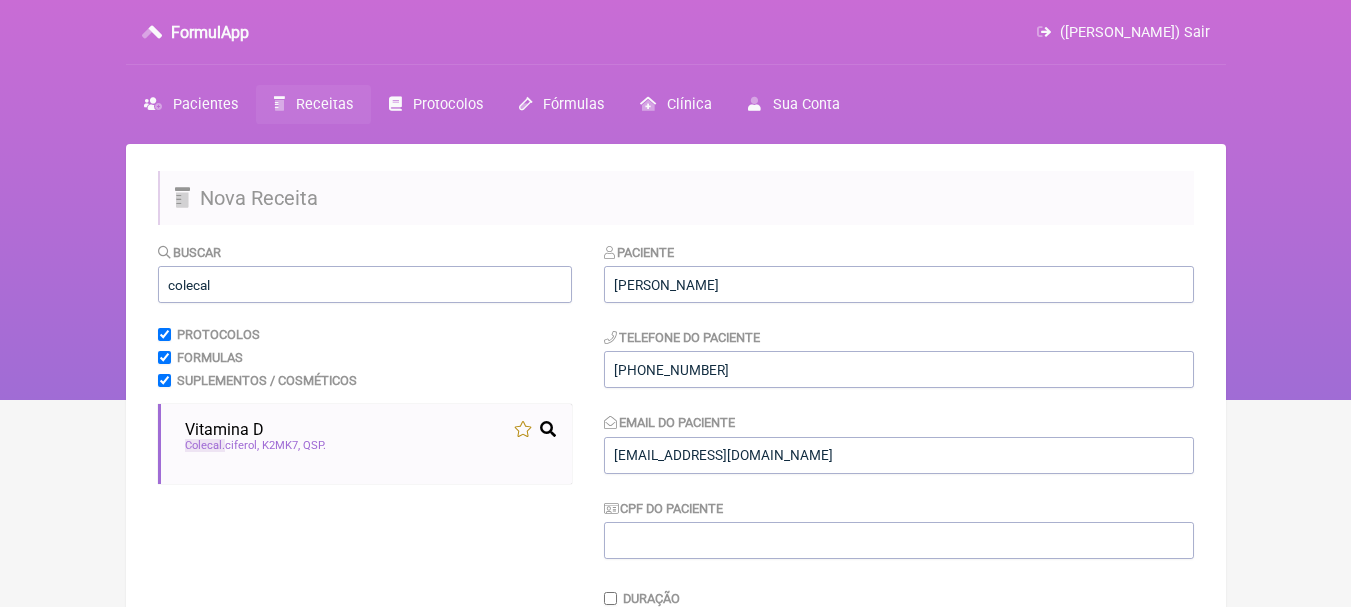 scroll, scrollTop: 456, scrollLeft: 0, axis: vertical 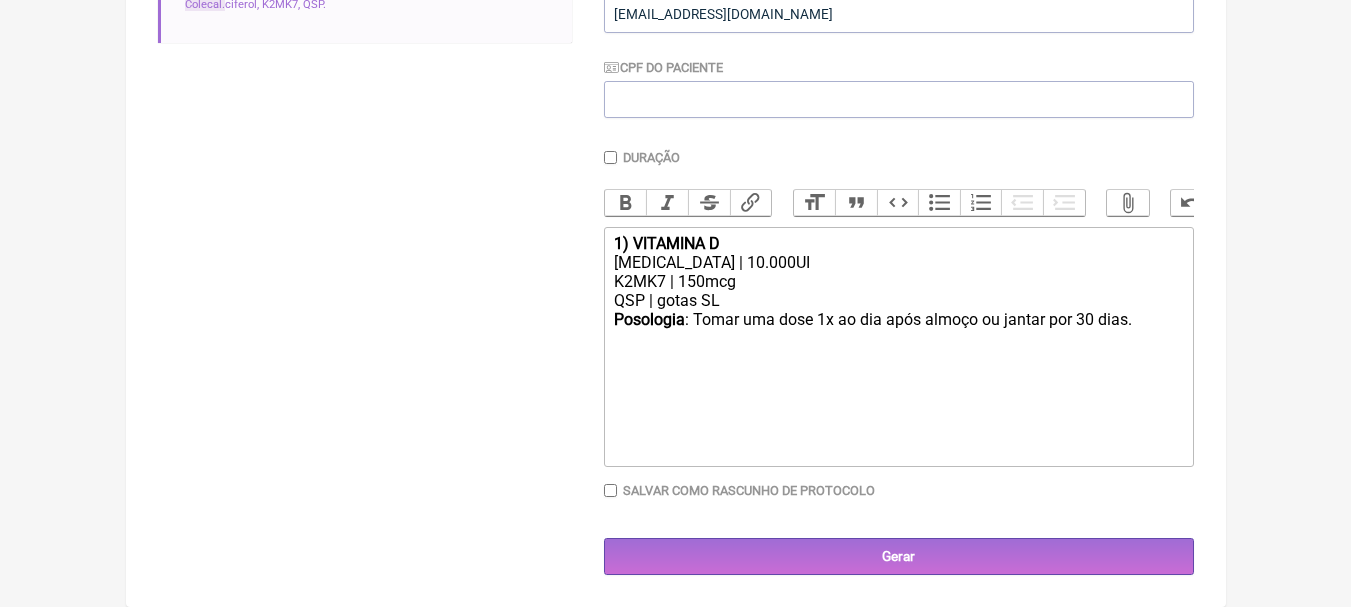 click on "QSP | gotas SL" 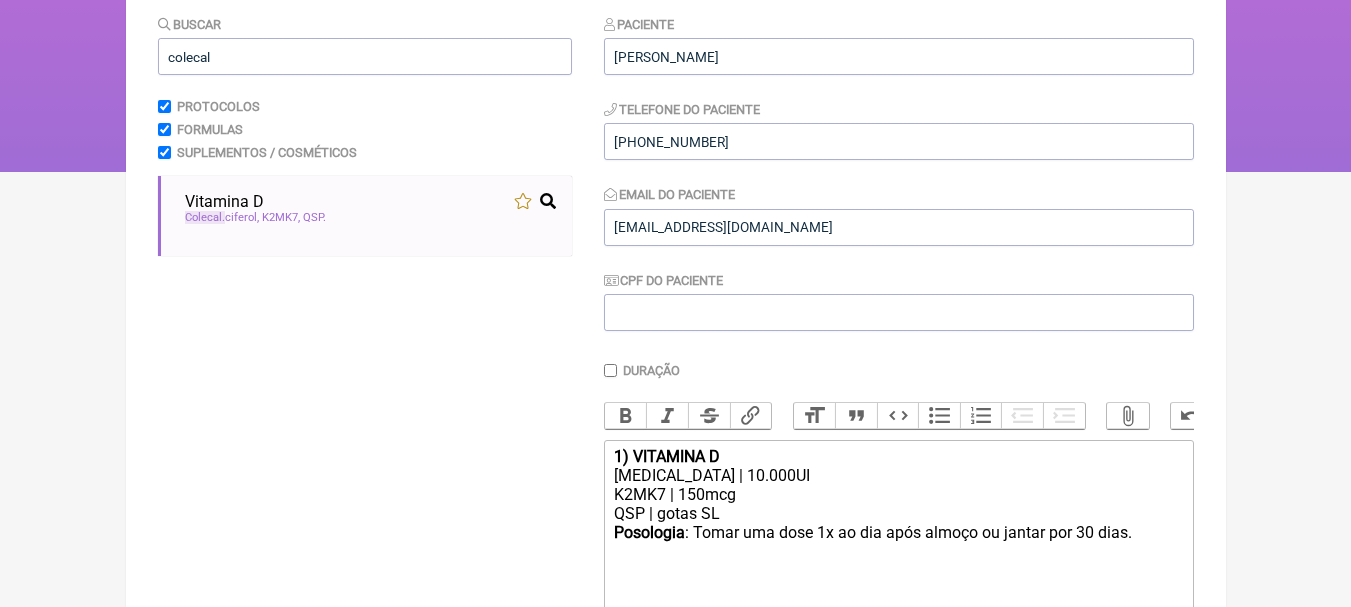 scroll, scrollTop: 156, scrollLeft: 0, axis: vertical 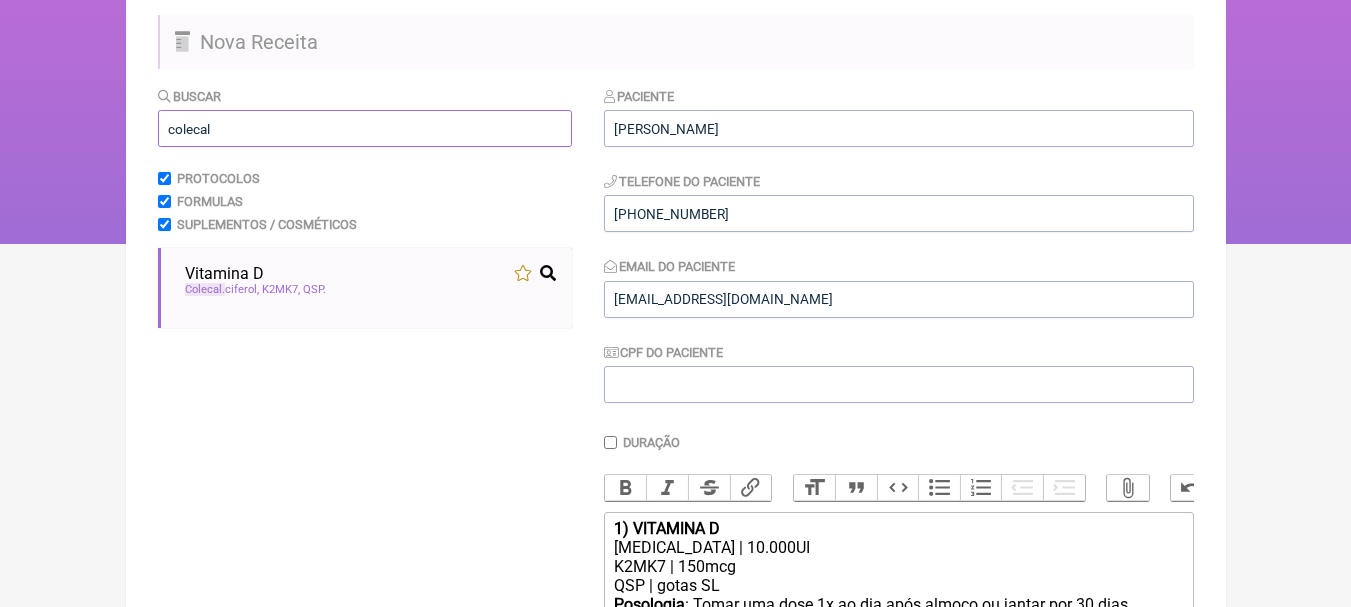 drag, startPoint x: 355, startPoint y: 133, endPoint x: 0, endPoint y: 131, distance: 355.00565 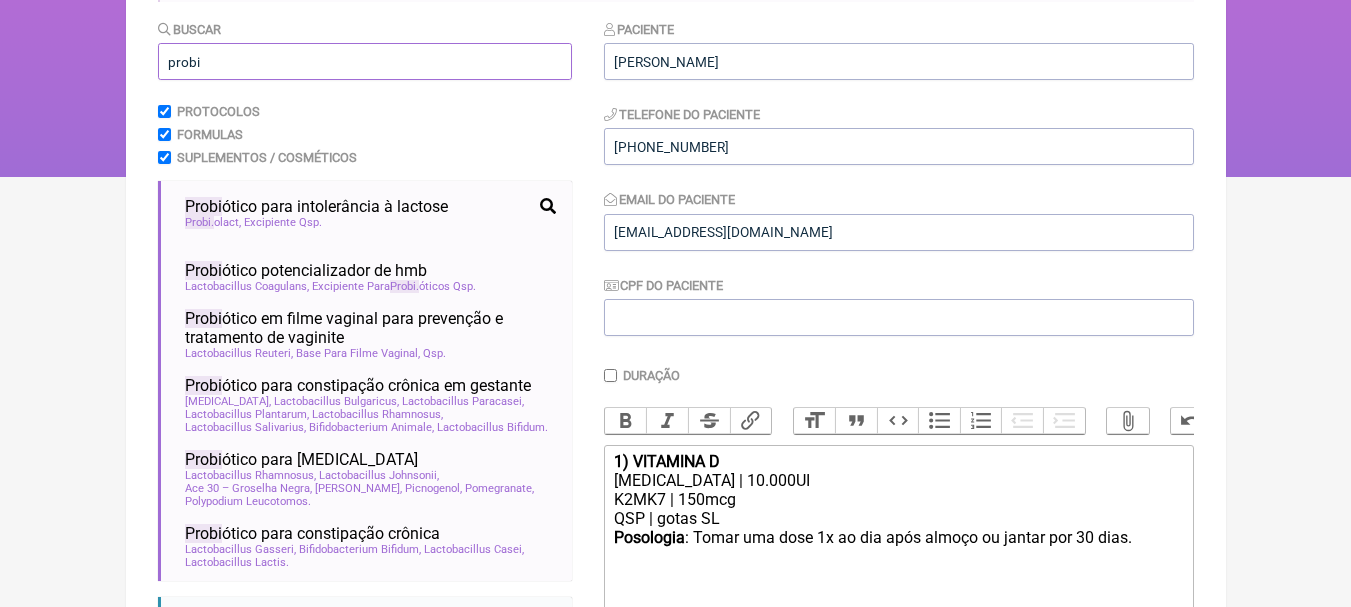 scroll, scrollTop: 256, scrollLeft: 0, axis: vertical 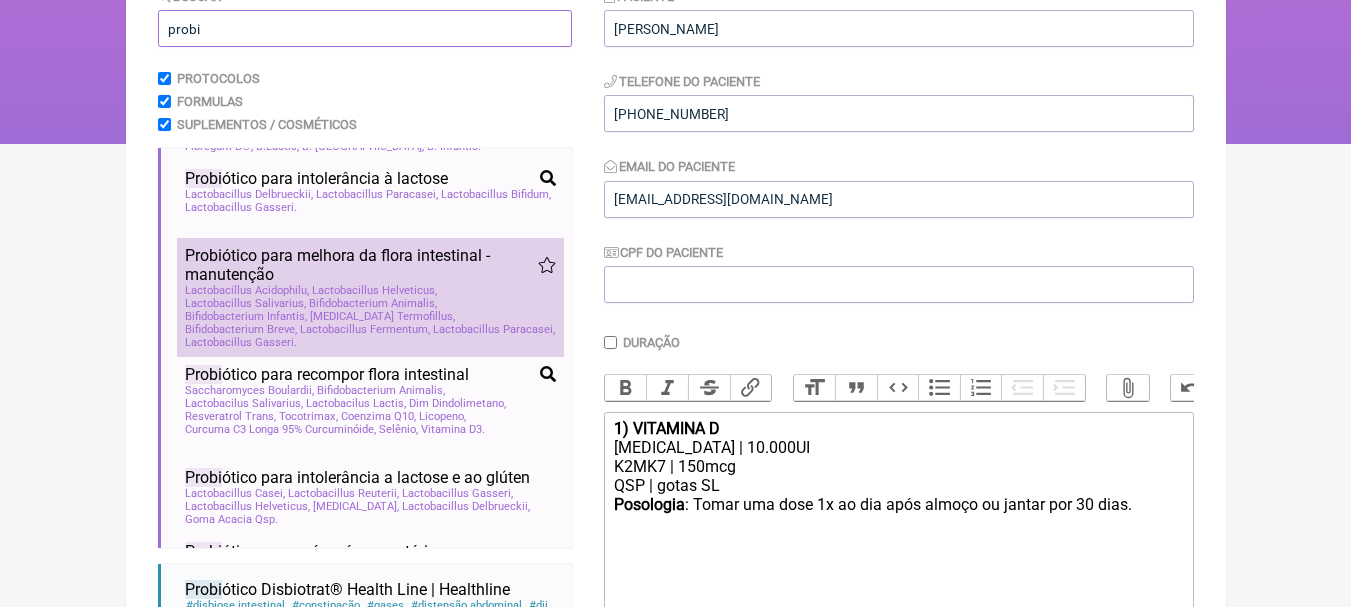 type on "probi" 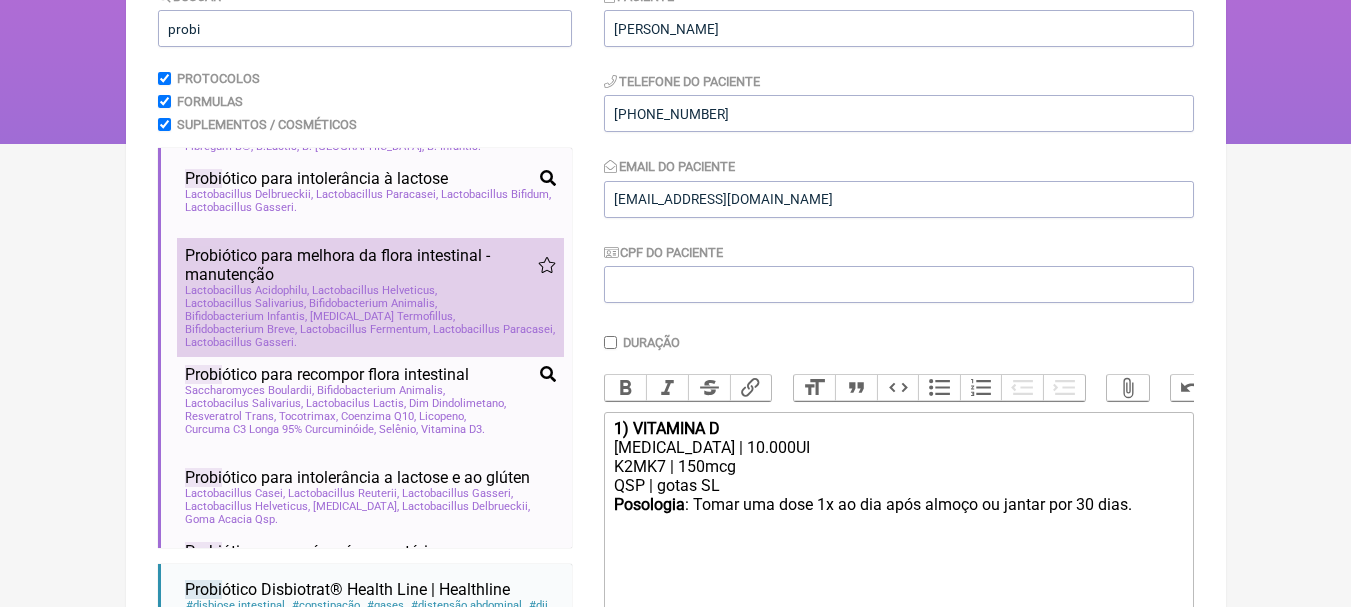 click on "Probi ótico para melhora da flora intestinal - manutenção" at bounding box center (361, 265) 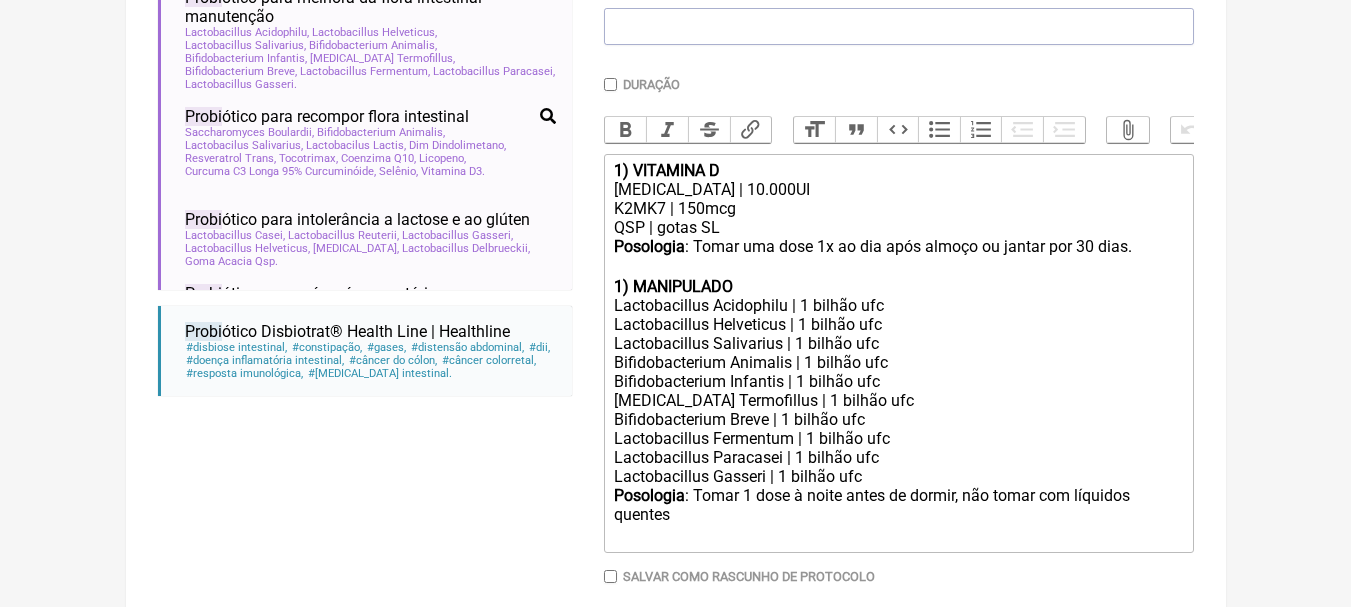 scroll, scrollTop: 556, scrollLeft: 0, axis: vertical 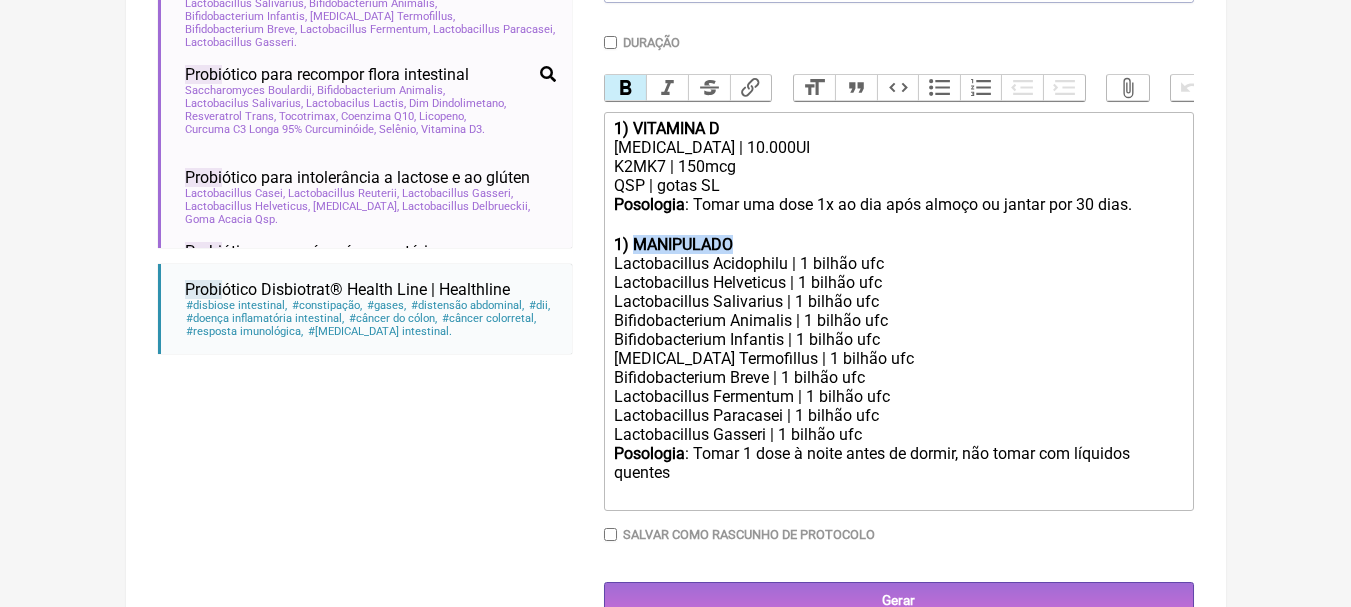 drag, startPoint x: 735, startPoint y: 262, endPoint x: 638, endPoint y: 255, distance: 97.25225 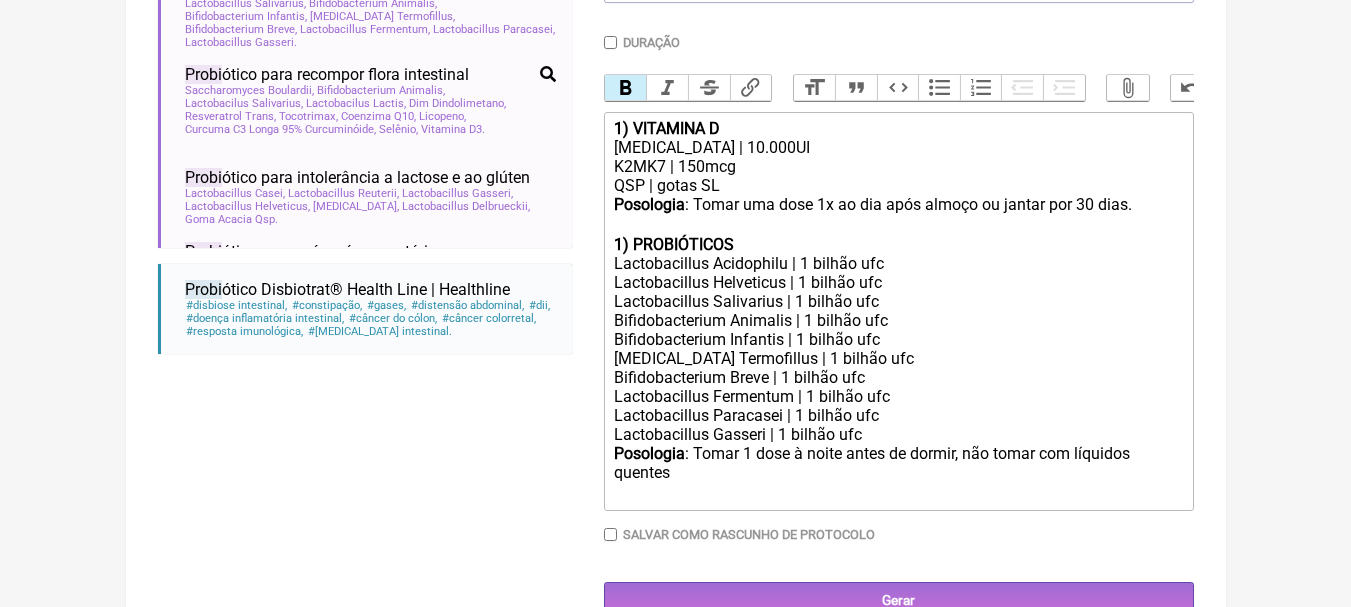 click on "1) PROBIÓTICOS" 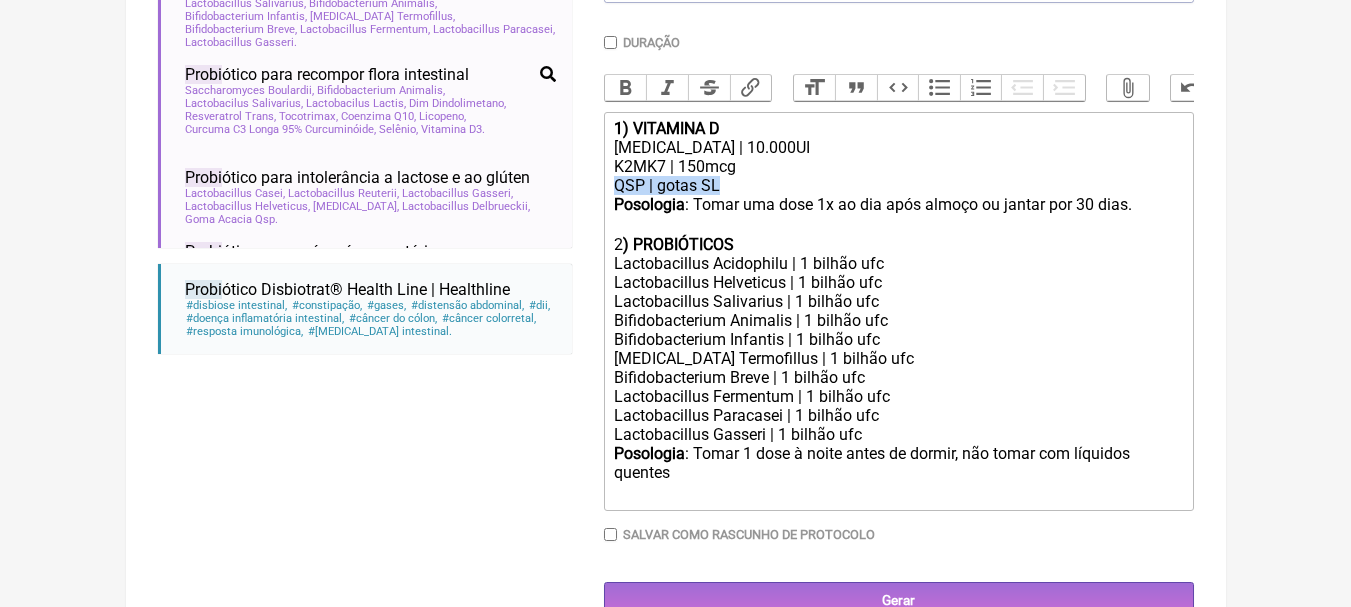 drag, startPoint x: 744, startPoint y: 205, endPoint x: 575, endPoint y: 192, distance: 169.49927 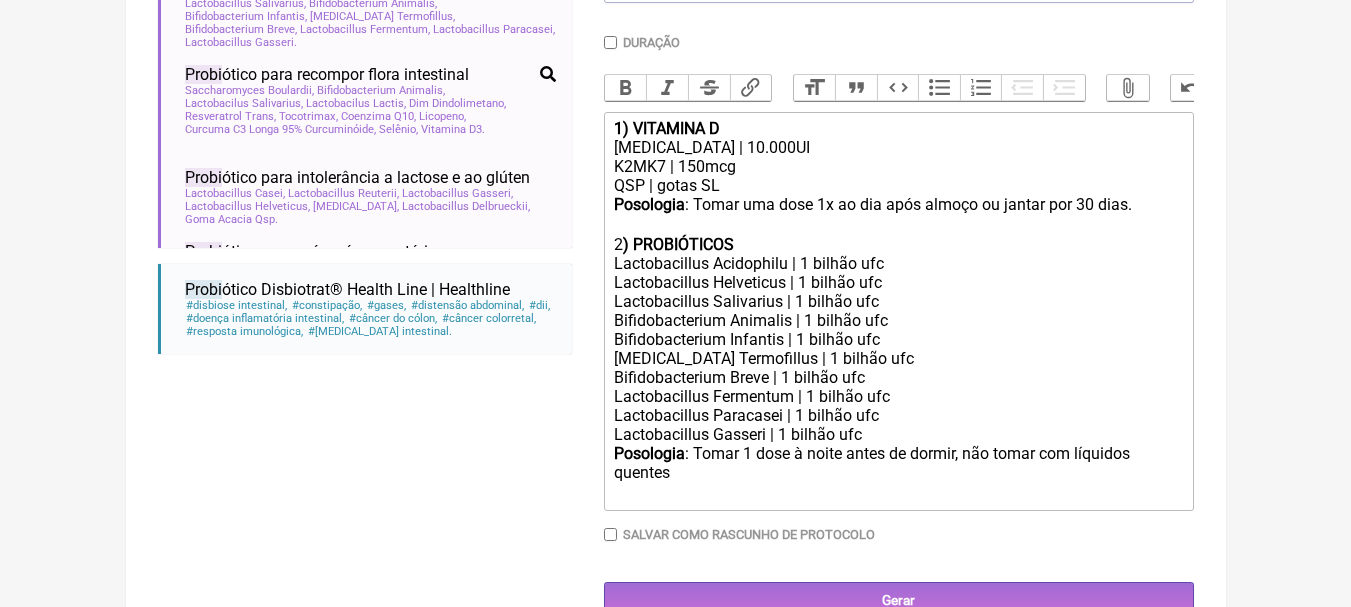 click on "Lactobacillus Gasseri | 1 bilhão ufc" 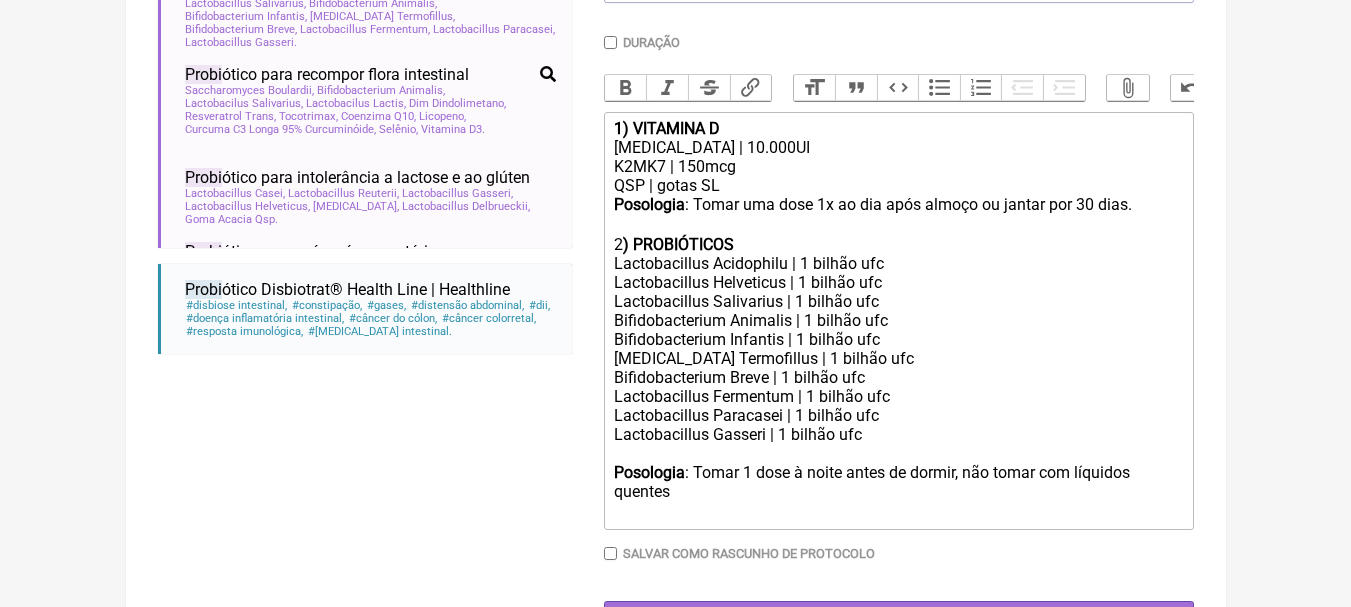 paste on "QSP | gotas SL" 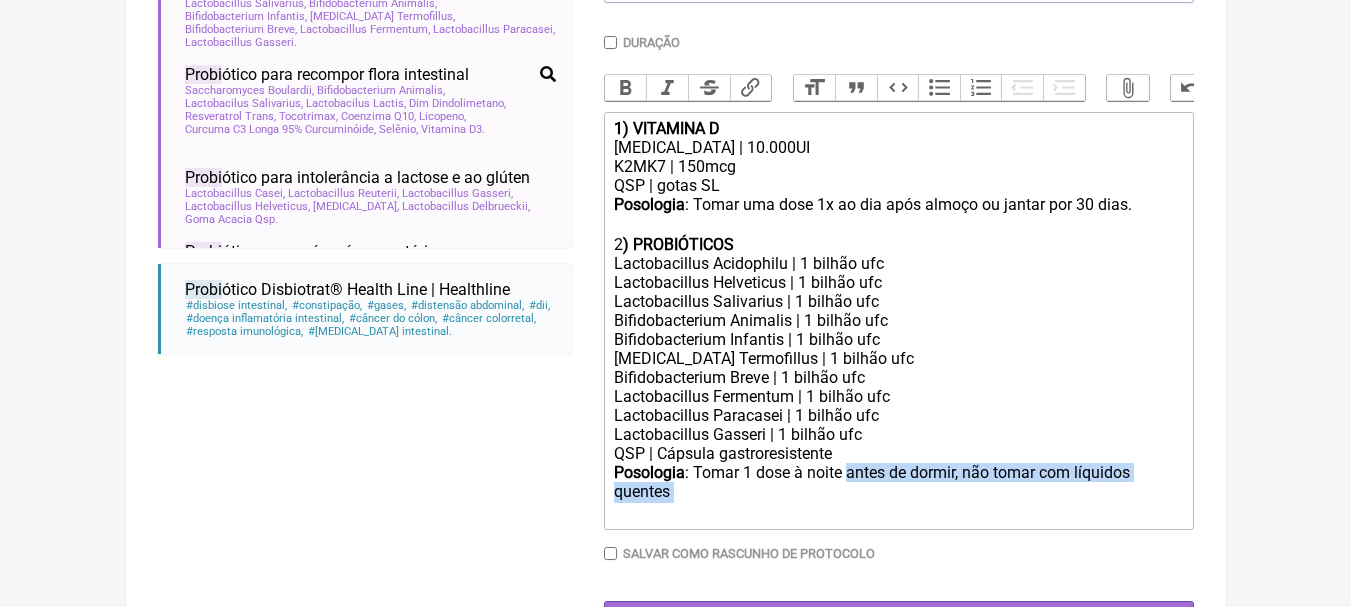 drag, startPoint x: 850, startPoint y: 488, endPoint x: 860, endPoint y: 509, distance: 23.259407 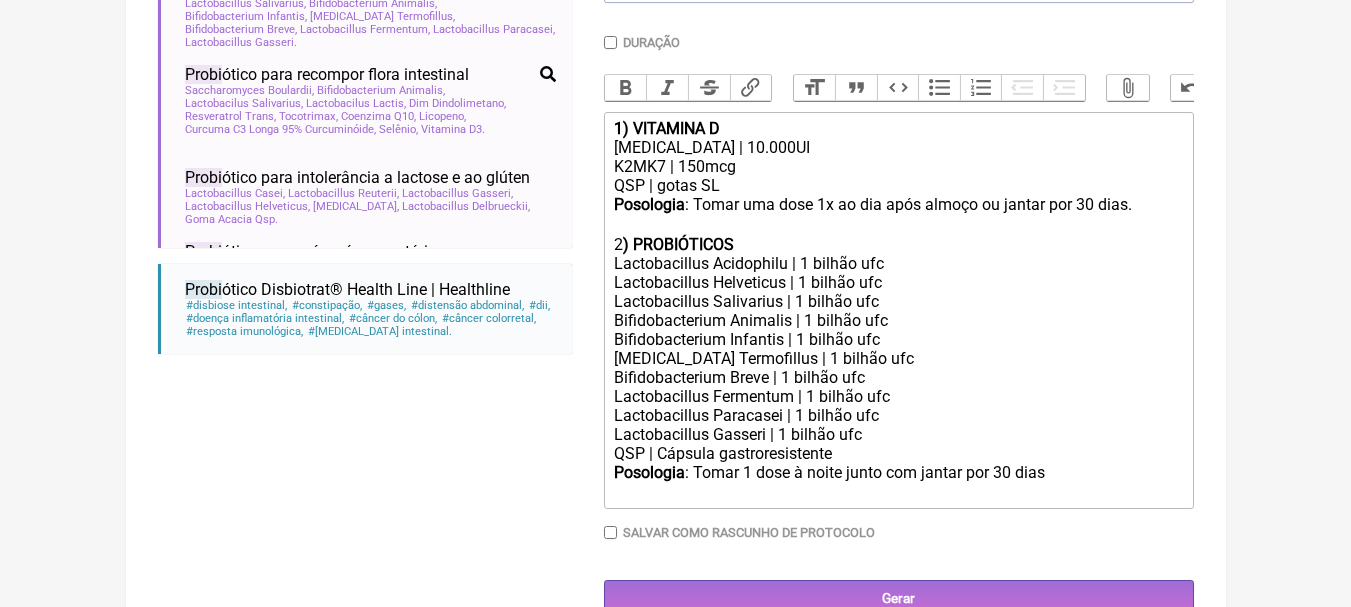 type on "<div><strong>1) VITAMINA D</strong></div><div>Colecalciferol | 10.000UI</div><div>K2MK7 | 150mcg</div><div>QSP | gotas SL</div><div><strong>Posologia</strong>: Tomar uma dose 1x ao dia após almoço ou jantar por 30 dias. ㅤ<br><br></div><div>2<strong>) PROBIÓTICOS</strong></div><div>Lactobacillus Acidophilu | 1 bilhão ufc</div><div>Lactobacillus Helveticus | 1 bilhão ufc</div><div>Lactobacillus Salivarius | 1 bilhão ufc</div><div>Bifidobacterium Animalis | 1 bilhão ufc</div><div>Bifidobacterium Infantis | 1 bilhão ufc</div><div>Streptococcus Termofillus | 1 bilhão ufc</div><div>Bifidobacterium Breve | 1 bilhão ufc</div><div>Lactobacillus Fermentum | 1 bilhão ufc</div><div>Lactobacillus Paracasei | 1 bilhão ufc</div><div>Lactobacillus Gasseri | 1 bilhão ufc<br>QSP | Cápsula gastroresistente</div><div><strong>Posologia</strong>: Tomar 1 dose à noite junto com jantar por 30 dias.<br><br></div>" 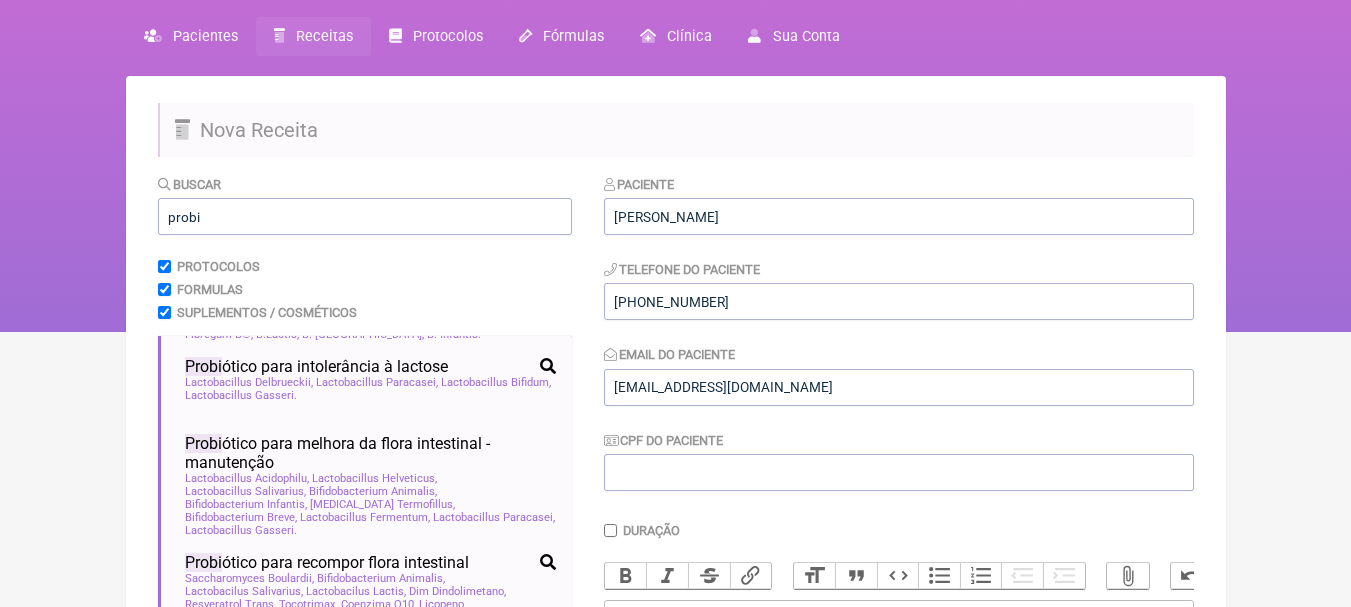 scroll, scrollTop: 56, scrollLeft: 0, axis: vertical 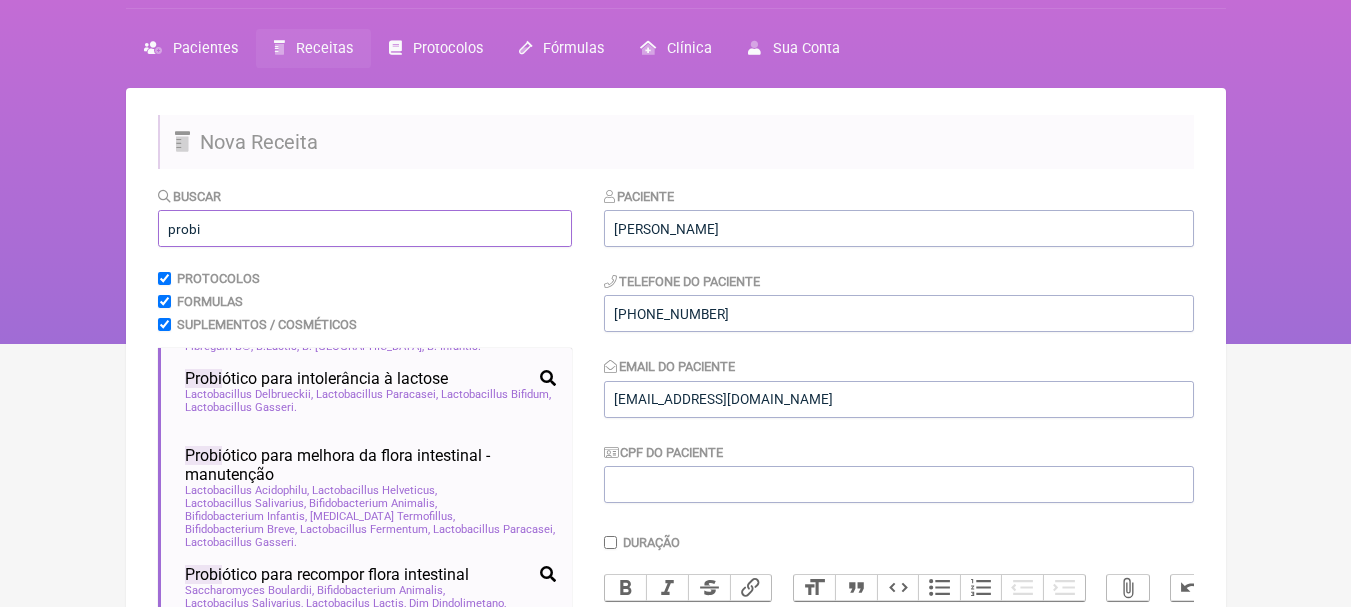 drag, startPoint x: 287, startPoint y: 236, endPoint x: 0, endPoint y: 212, distance: 288.00174 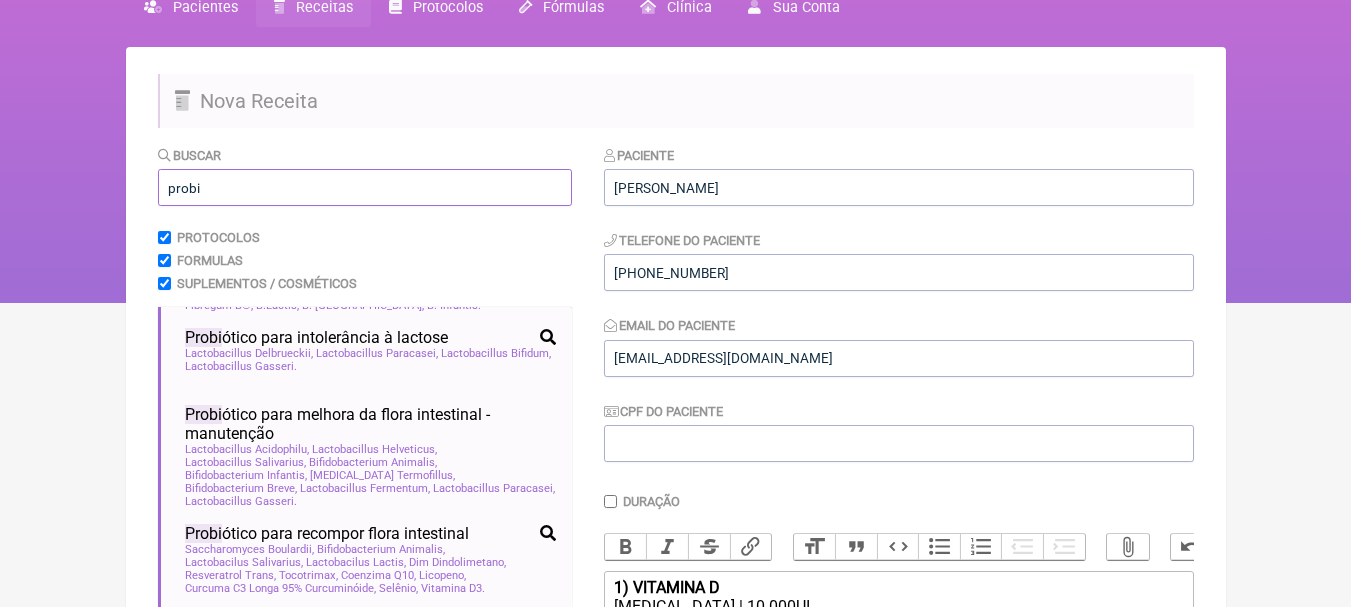 scroll, scrollTop: 56, scrollLeft: 0, axis: vertical 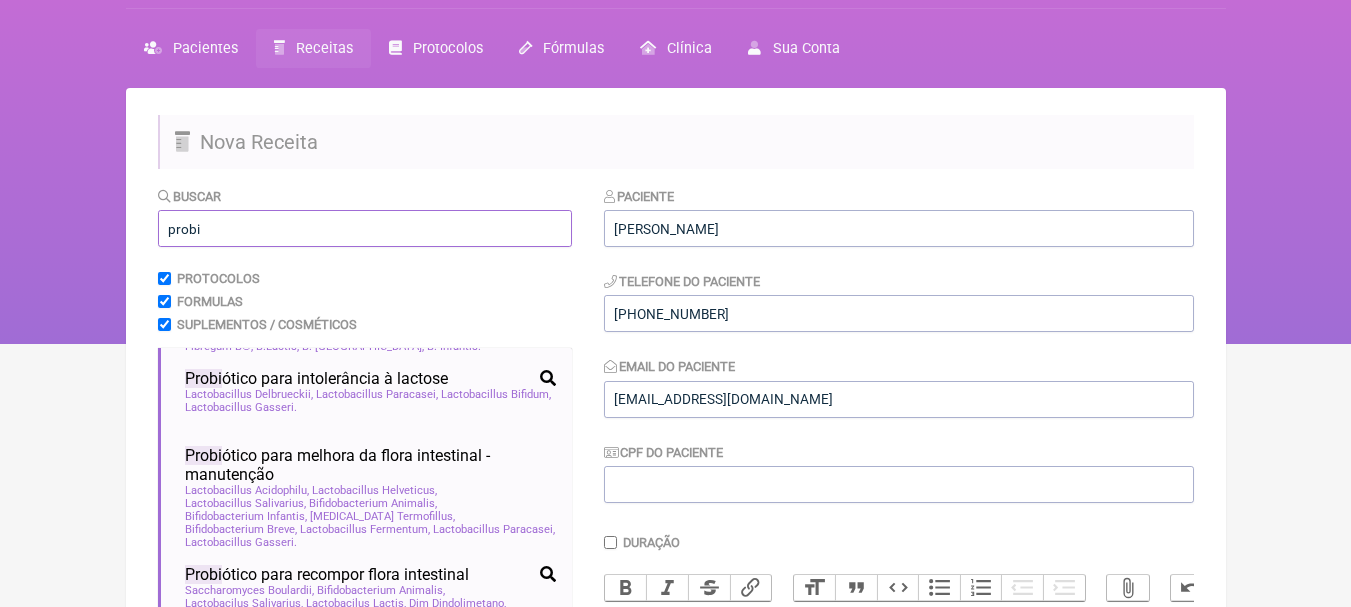 click on "probi" at bounding box center (365, 228) 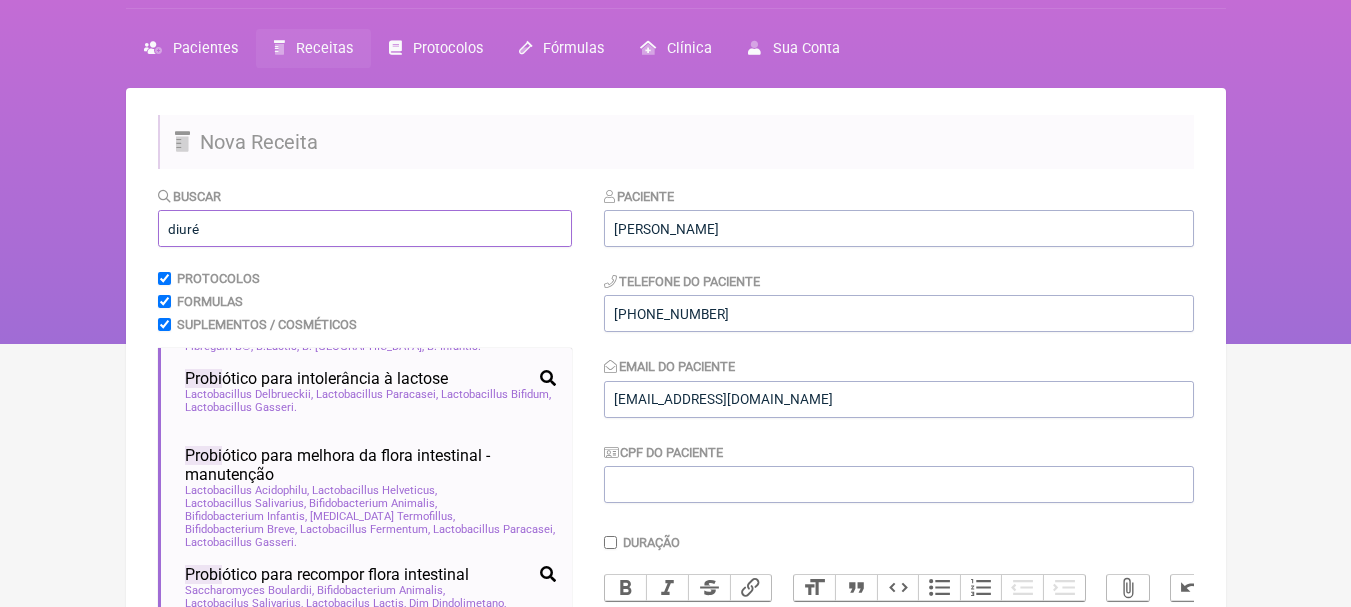 scroll, scrollTop: 548, scrollLeft: 0, axis: vertical 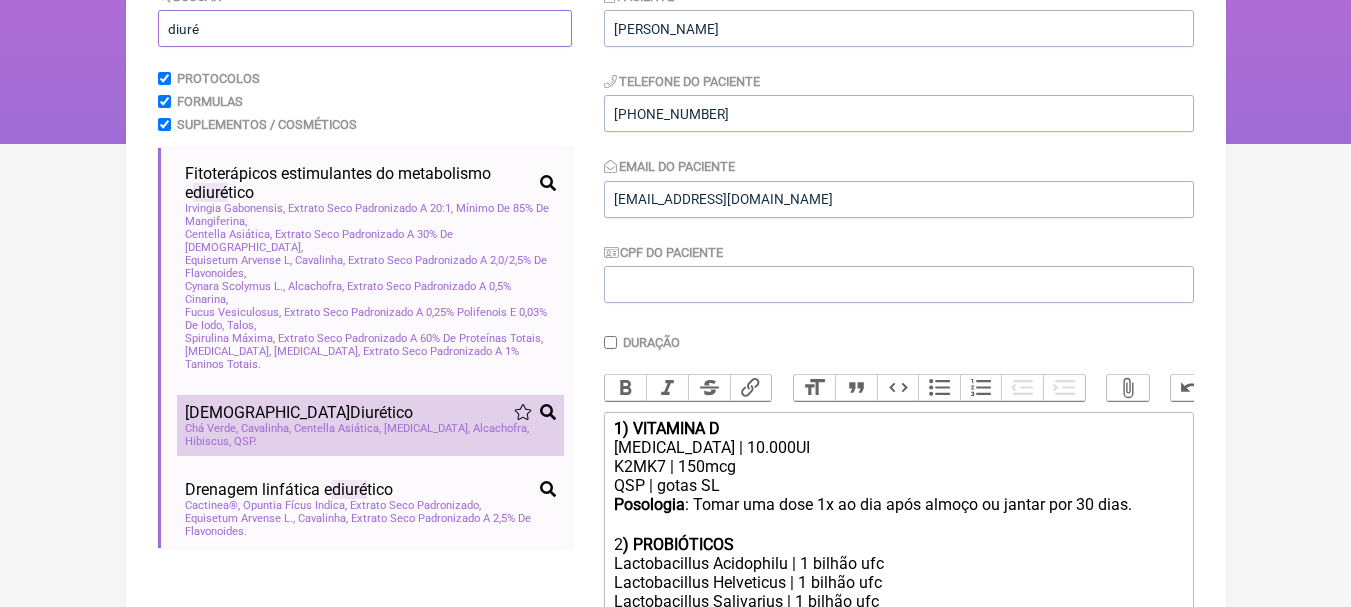 type on "diuré" 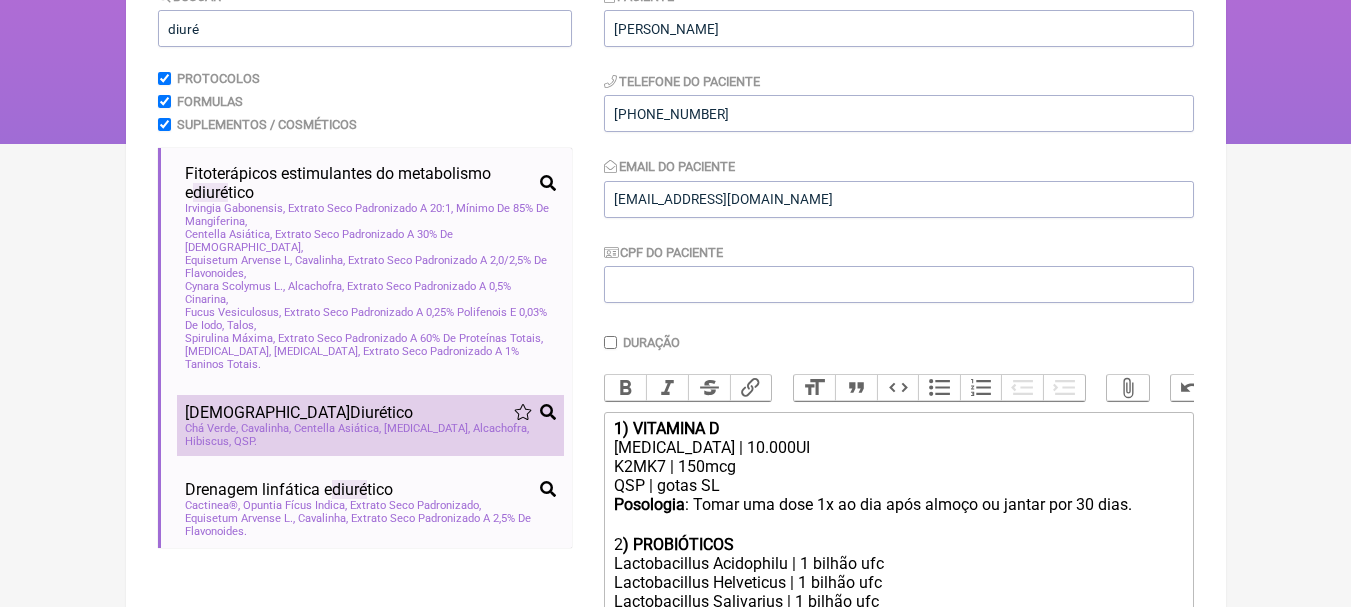 click on "Chá  Diuré tico
Chá Verde   Cavalinha    Centella Asiática   Carqueja   Alcachofra   Hibiscus   QSP" at bounding box center (370, 425) 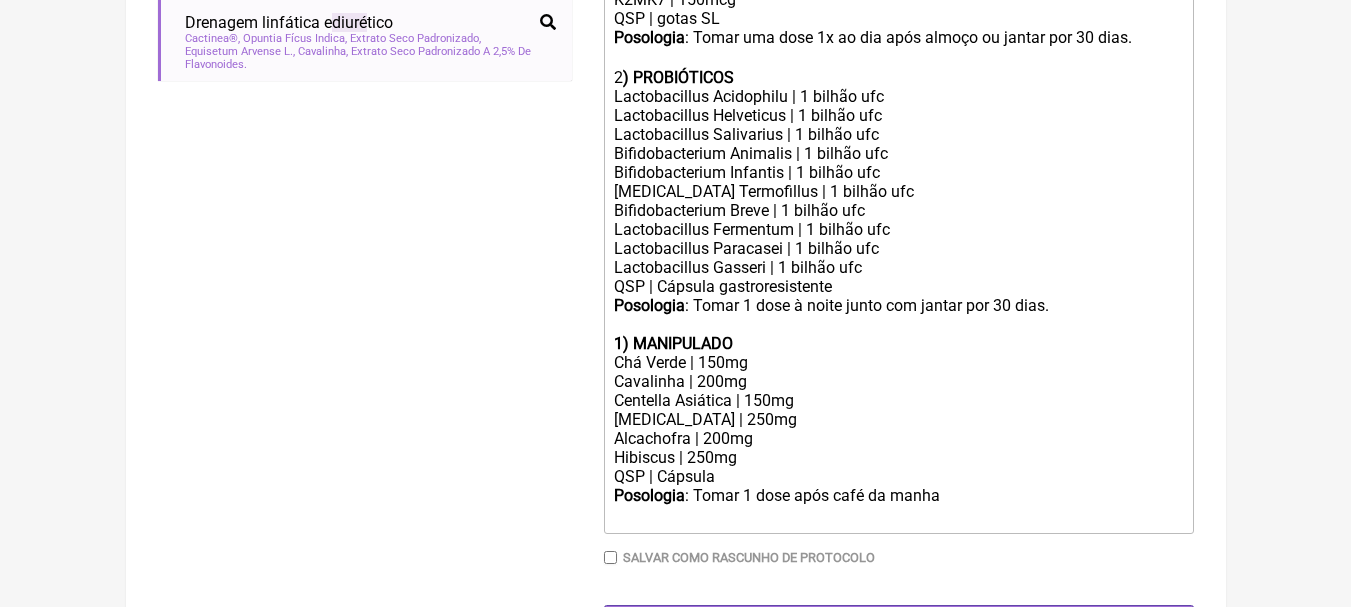 scroll, scrollTop: 805, scrollLeft: 0, axis: vertical 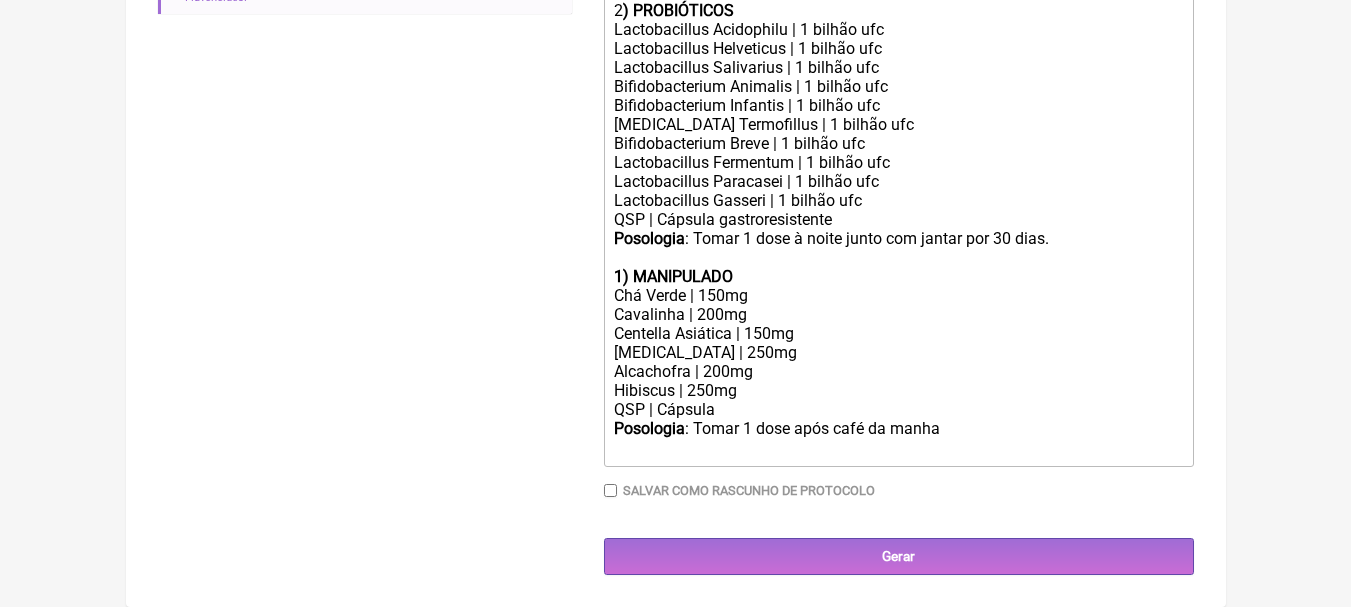 click on "1) MANIPULADO" 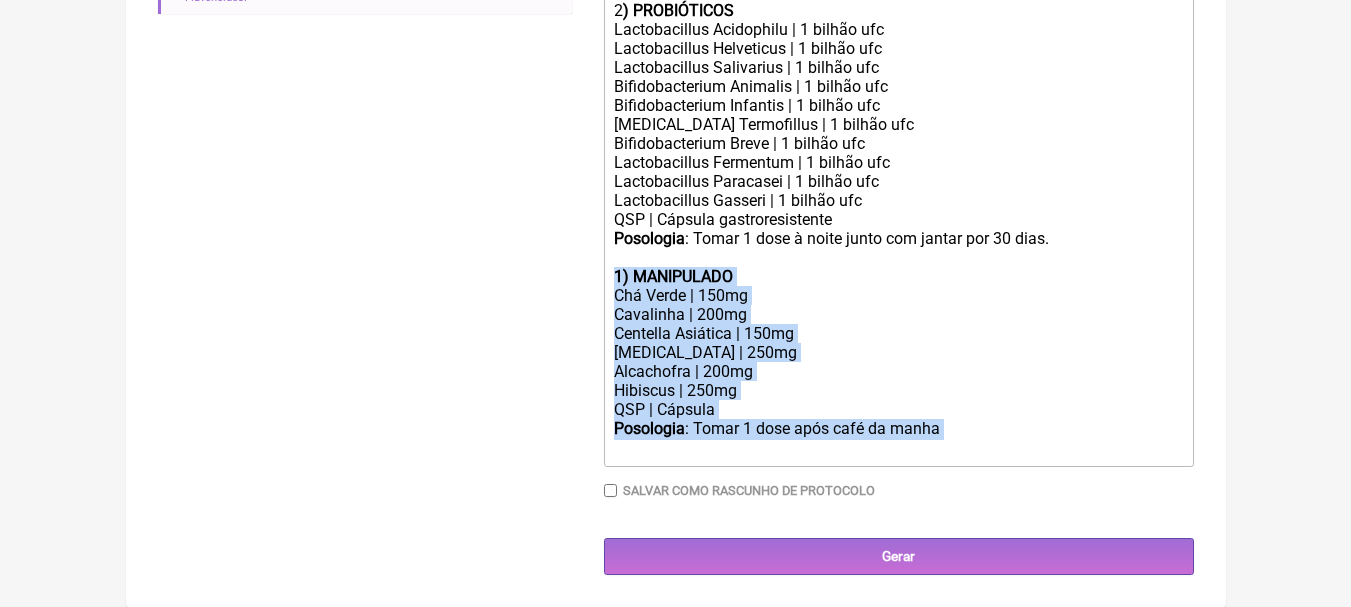 drag, startPoint x: 976, startPoint y: 431, endPoint x: 514, endPoint y: 281, distance: 485.74066 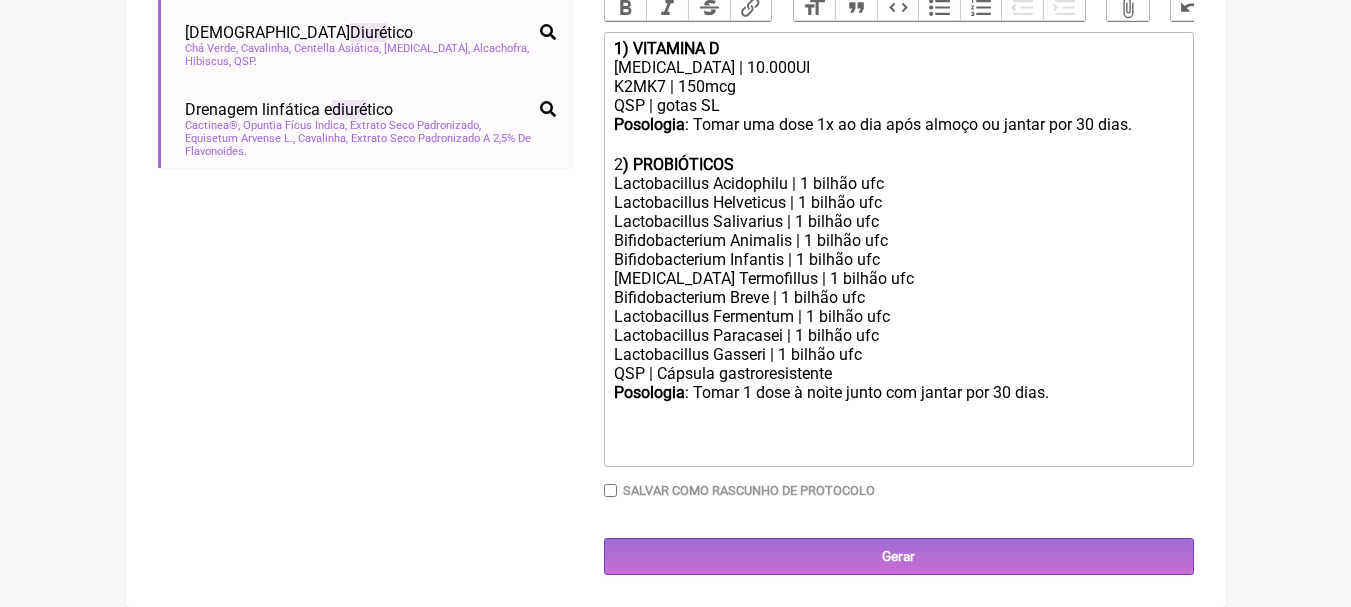 type on "<div><strong>1) VITAMINA D</strong></div><div>Colecalciferol | 10.000UI</div><div>K2MK7 | 150mcg</div><div>QSP | gotas SL</div><div><strong>Posologia</strong>: Tomar uma dose 1x ao dia após almoço ou jantar por 30 dias. ㅤ<br><br></div><div>2<strong>) PROBIÓTICOS</strong></div><div>Lactobacillus Acidophilu | 1 bilhão ufc</div><div>Lactobacillus Helveticus | 1 bilhão ufc</div><div>Lactobacillus Salivarius | 1 bilhão ufc</div><div>Bifidobacterium Animalis | 1 bilhão ufc</div><div>Bifidobacterium Infantis | 1 bilhão ufc</div><div>Streptococcus Termofillus | 1 bilhão ufc</div><div>Bifidobacterium Breve | 1 bilhão ufc</div><div>Lactobacillus Fermentum | 1 bilhão ufc</div><div>Lactobacillus Paracasei | 1 bilhão ufc</div><div>Lactobacillus Gasseri | 1 bilhão ufc<br>QSP | Cápsula gastroresistente</div><div><strong>Posologia</strong>: Tomar 1 dose à noite junto com jantar por 30 dias.<br><br></div><div><br><br></div>" 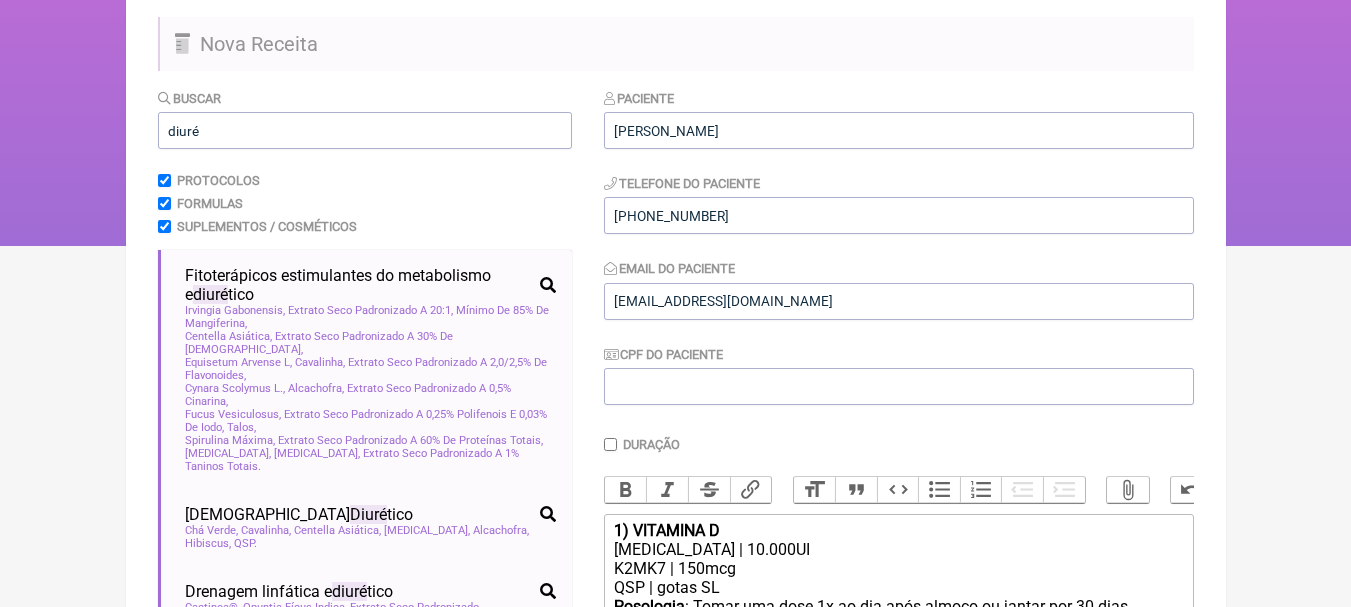 scroll, scrollTop: 151, scrollLeft: 0, axis: vertical 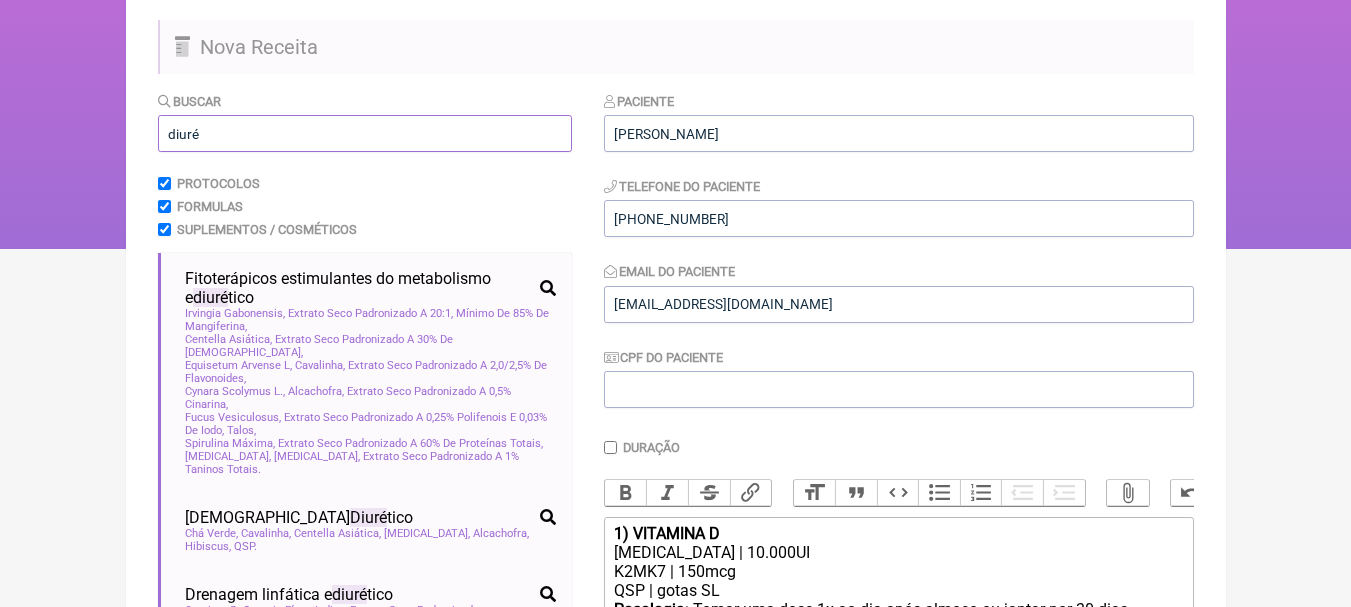 drag, startPoint x: 324, startPoint y: 127, endPoint x: 0, endPoint y: 125, distance: 324.00616 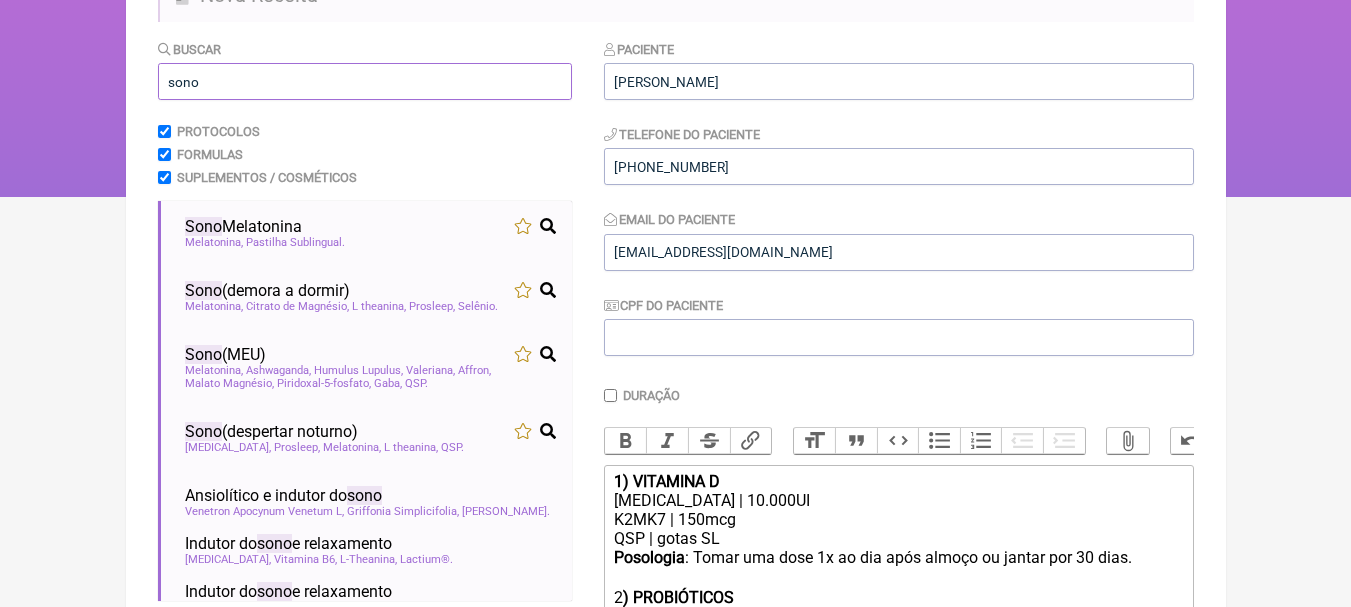 scroll, scrollTop: 251, scrollLeft: 0, axis: vertical 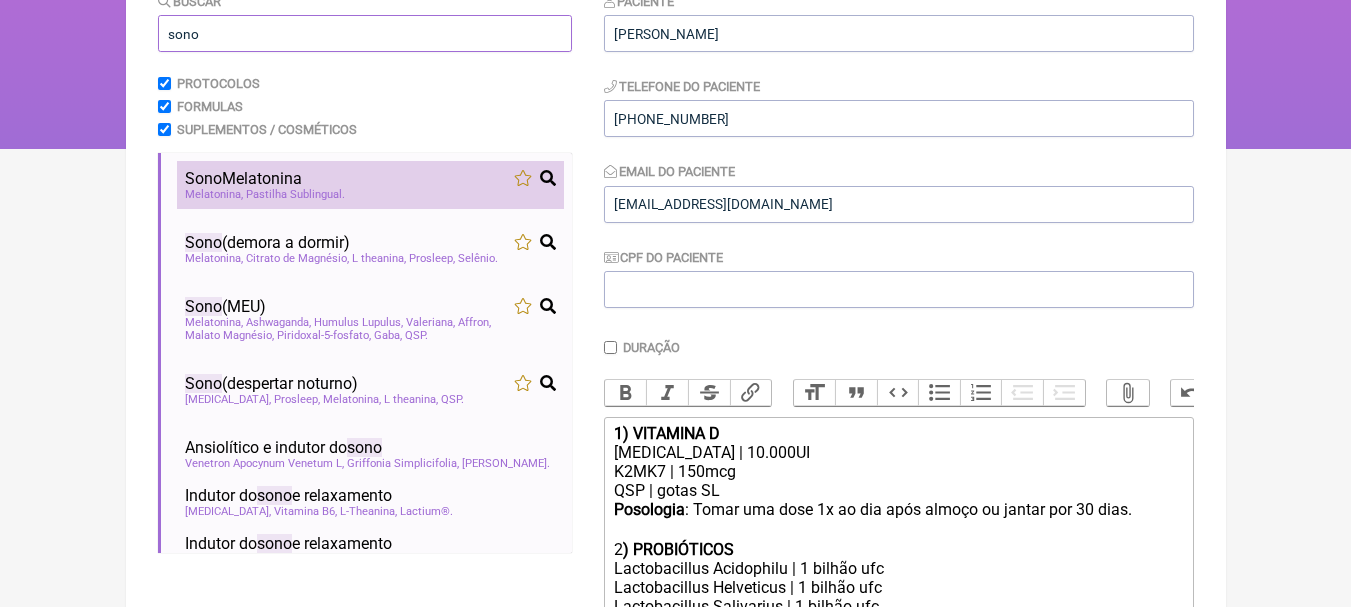 type on "sono" 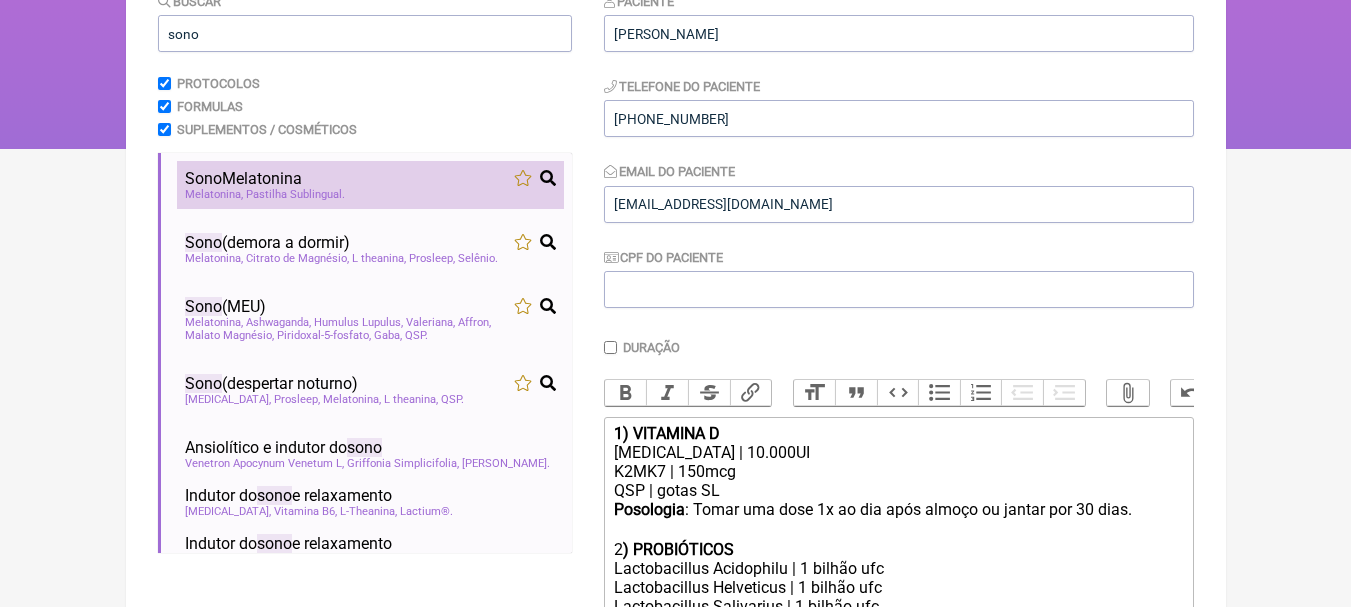 click on "Sono  Melatonina" at bounding box center (370, 178) 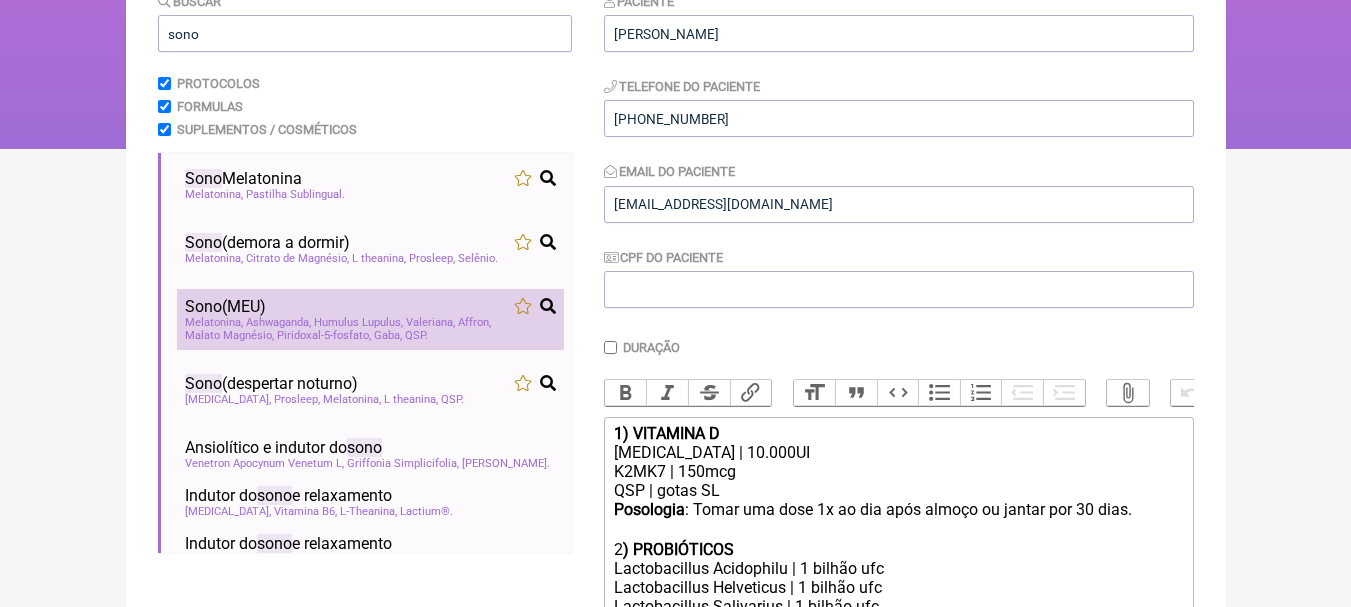 click on "Sono  (MEU)" at bounding box center [370, 306] 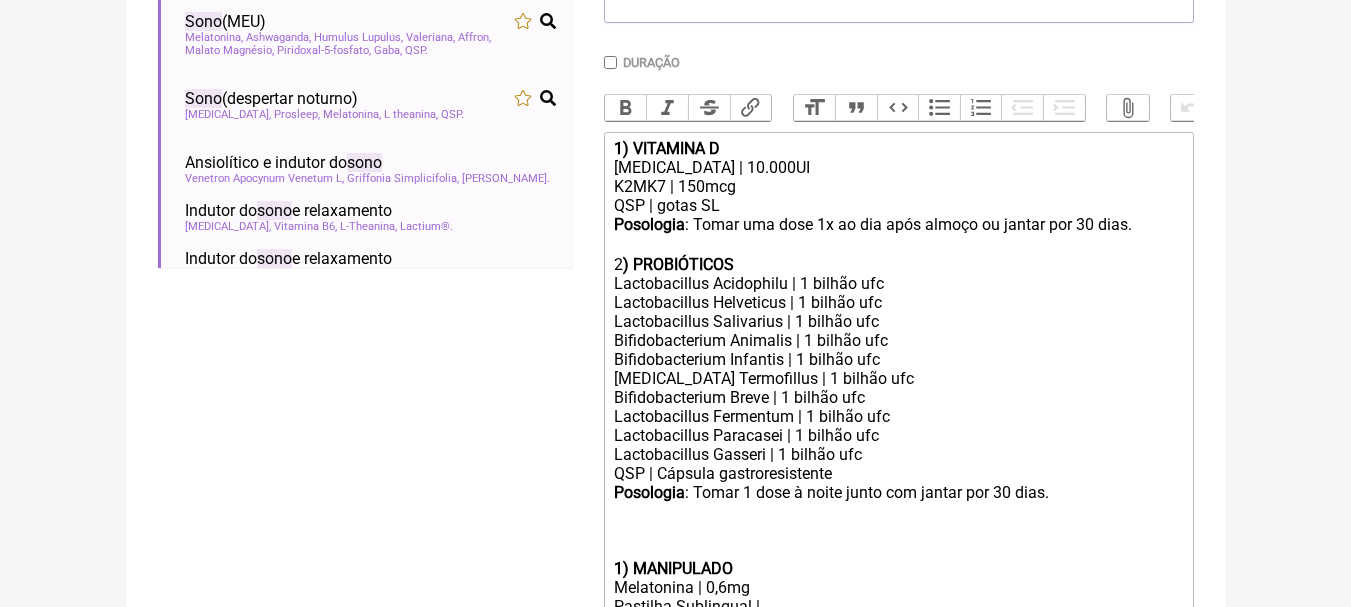 scroll, scrollTop: 851, scrollLeft: 0, axis: vertical 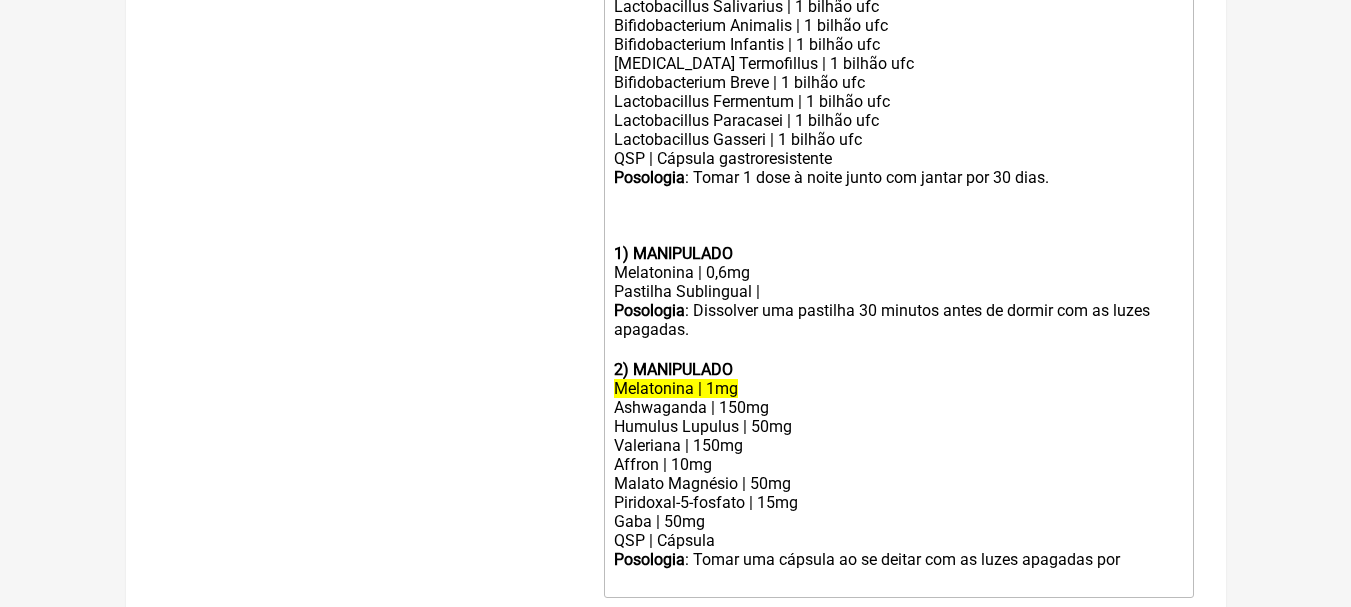 click on "Posologia : Tomar 1 dose à noite junto com jantar por 30 dias." 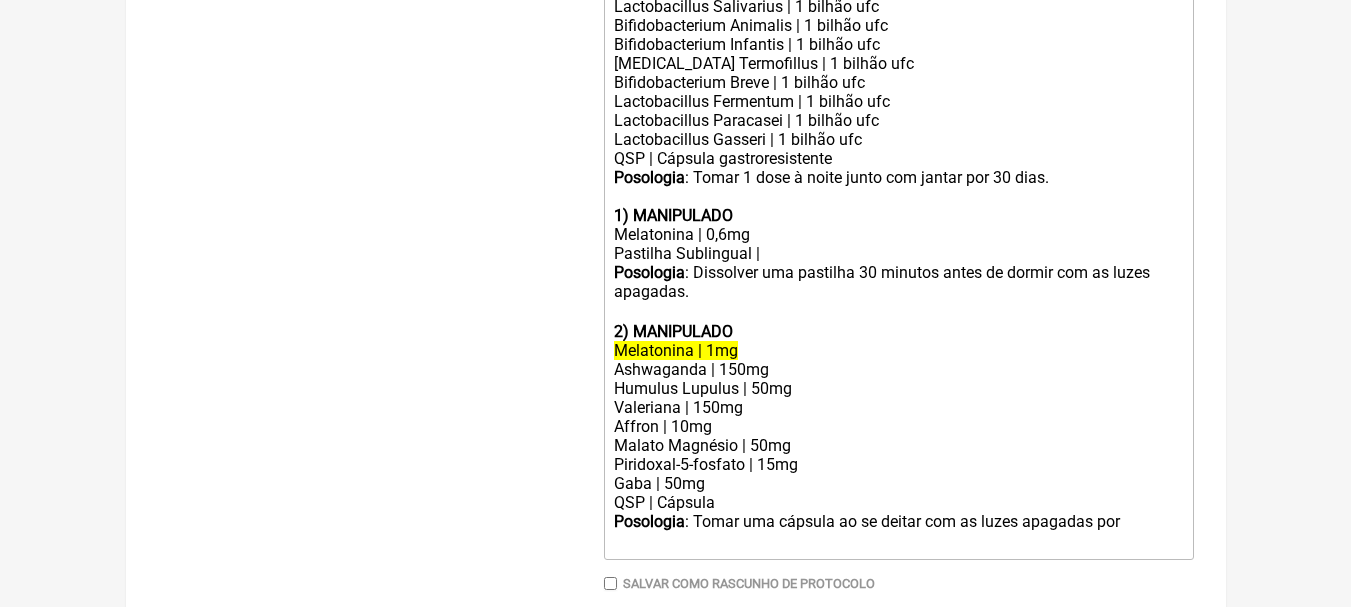 click on "1) MANIPULADO" 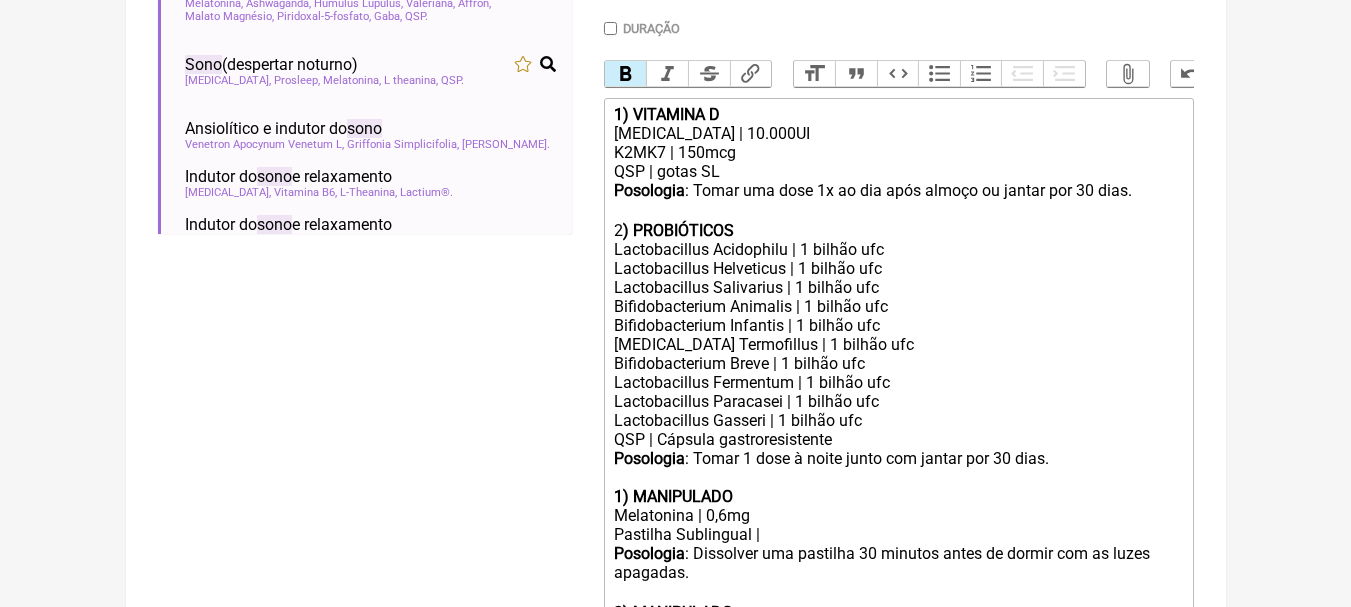 scroll, scrollTop: 551, scrollLeft: 0, axis: vertical 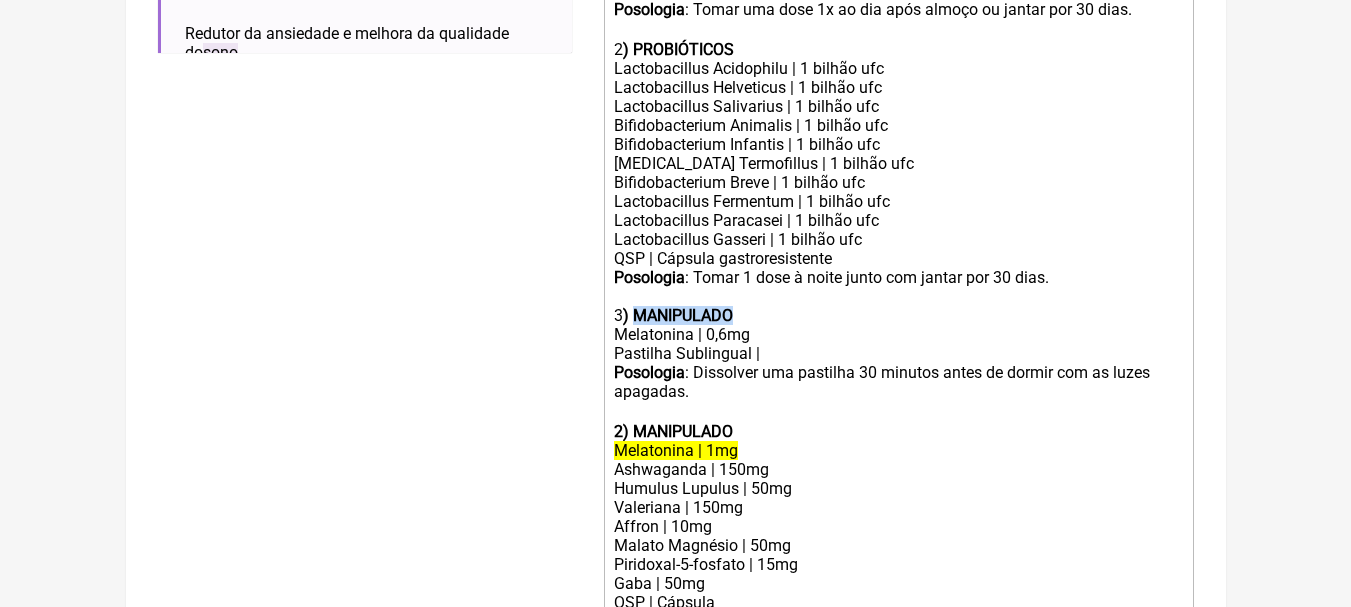 drag, startPoint x: 740, startPoint y: 334, endPoint x: 634, endPoint y: 329, distance: 106.11786 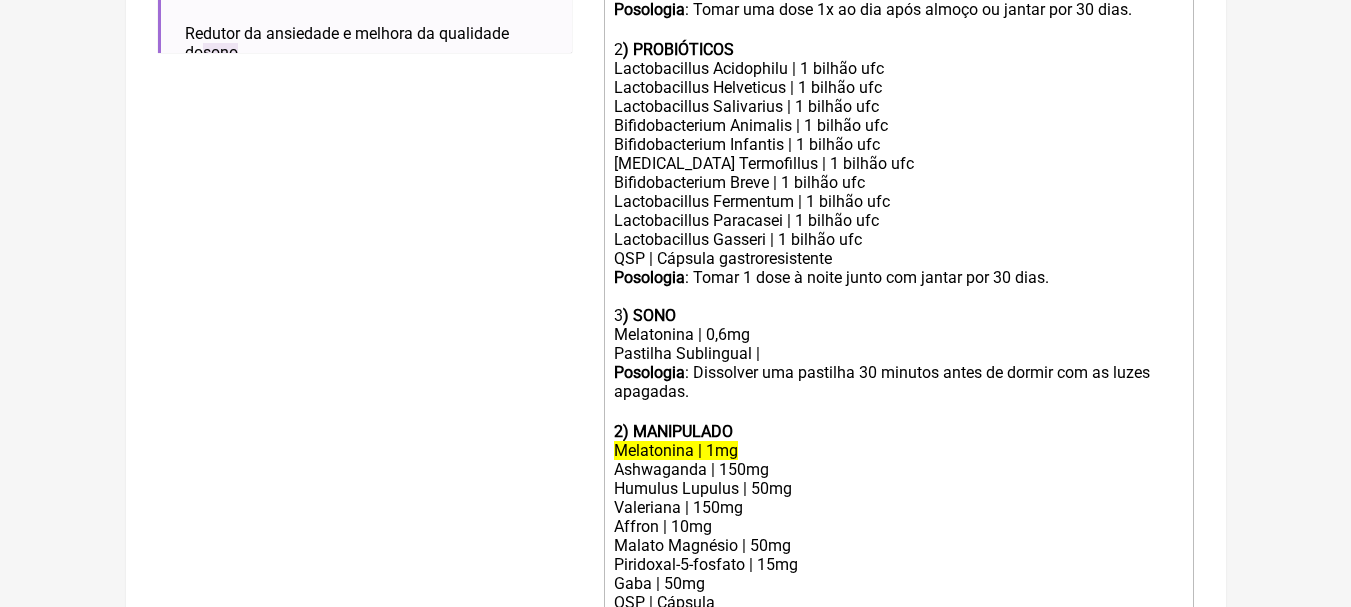 click on "Melatonina | 0,6mg" 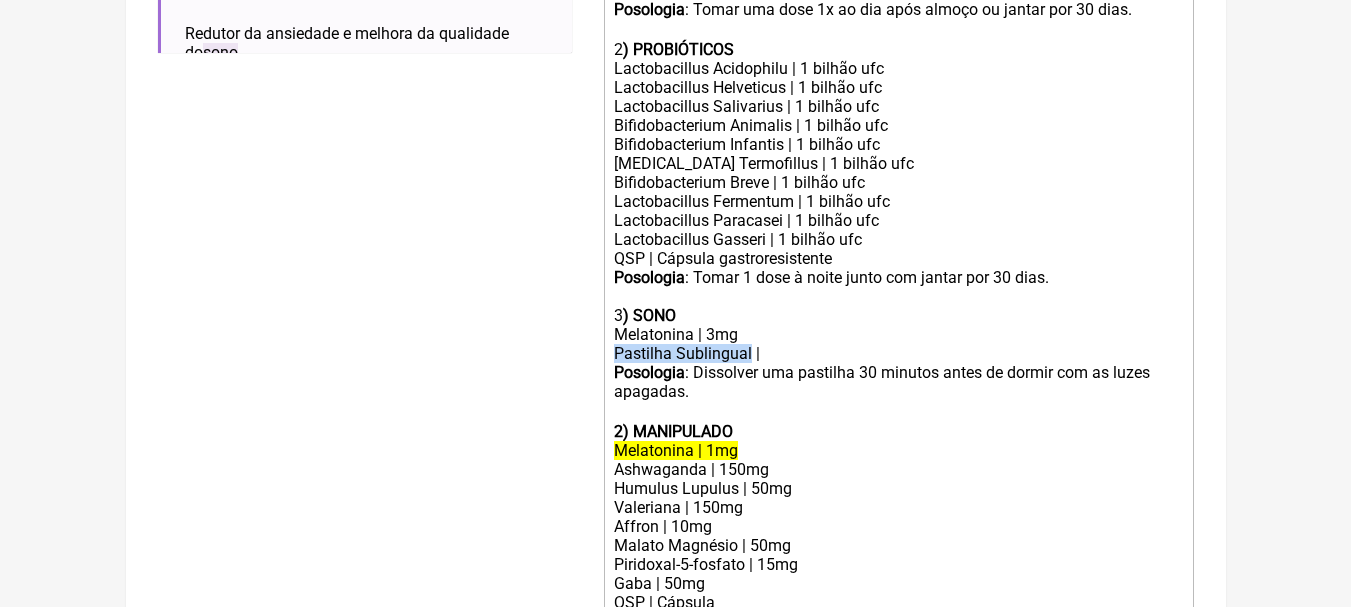 drag, startPoint x: 750, startPoint y: 366, endPoint x: 566, endPoint y: 371, distance: 184.06792 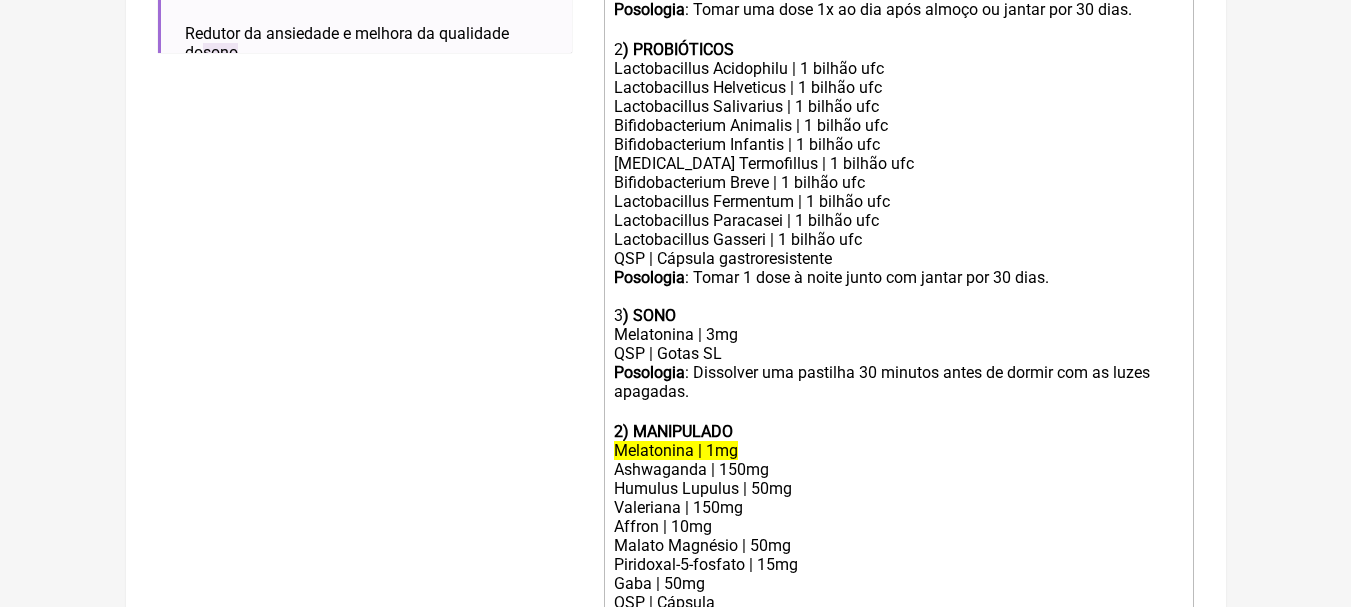 click on "Buscar
sono
Protocolos
Formulas
Suplementos / Cosméticos
Sono  Melatonina
Melatonina   Pastilha Sublingual
Sono  (demora a dormir)
Melatonina   Citrato de Magnésio   L theanina   Prosleep   Selênio
Sono  (MEU)" at bounding box center (365, 129) 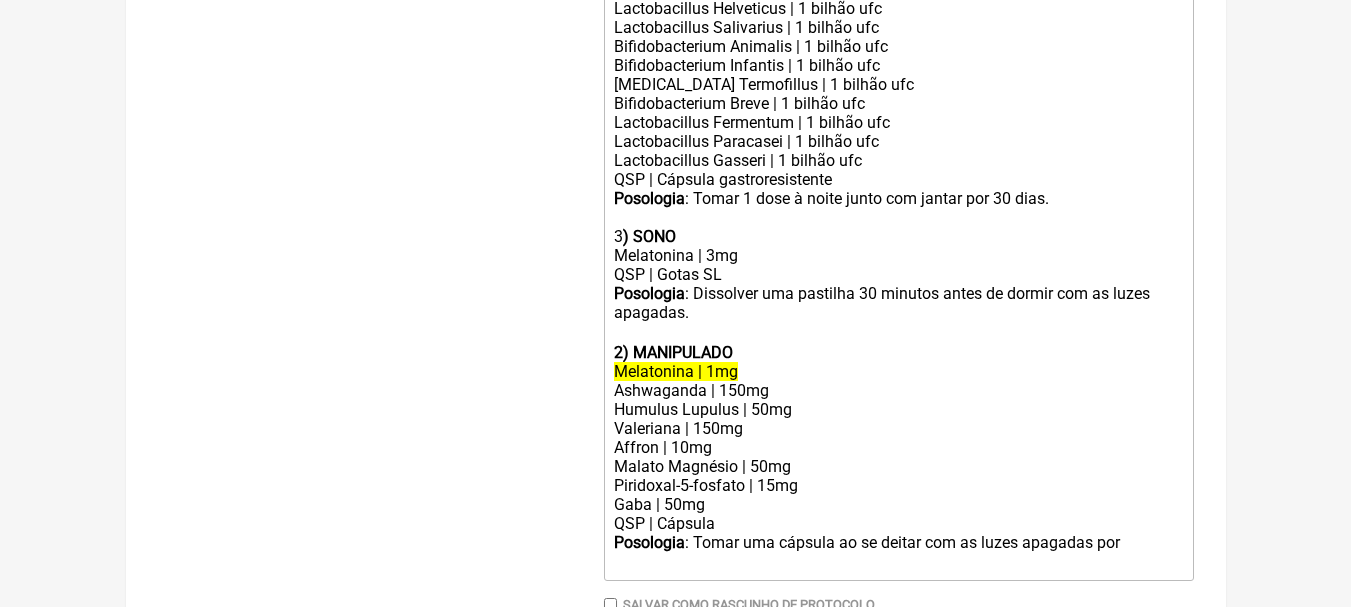 scroll, scrollTop: 951, scrollLeft: 0, axis: vertical 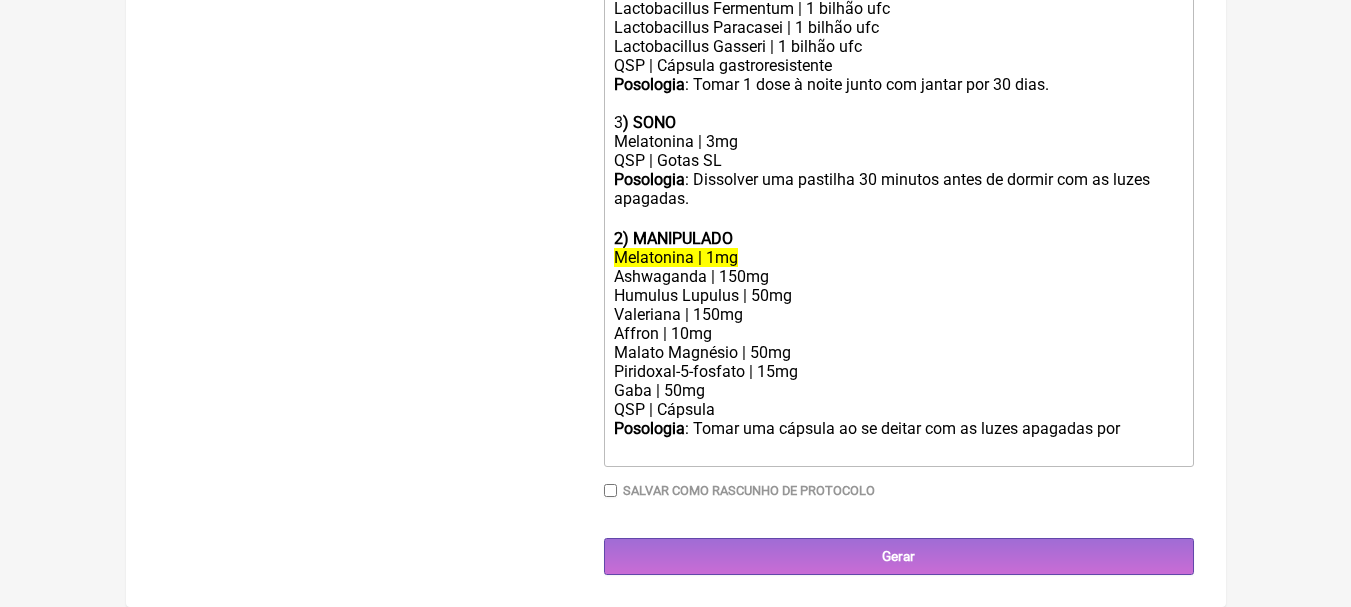 click on "2) MANIPULADO" 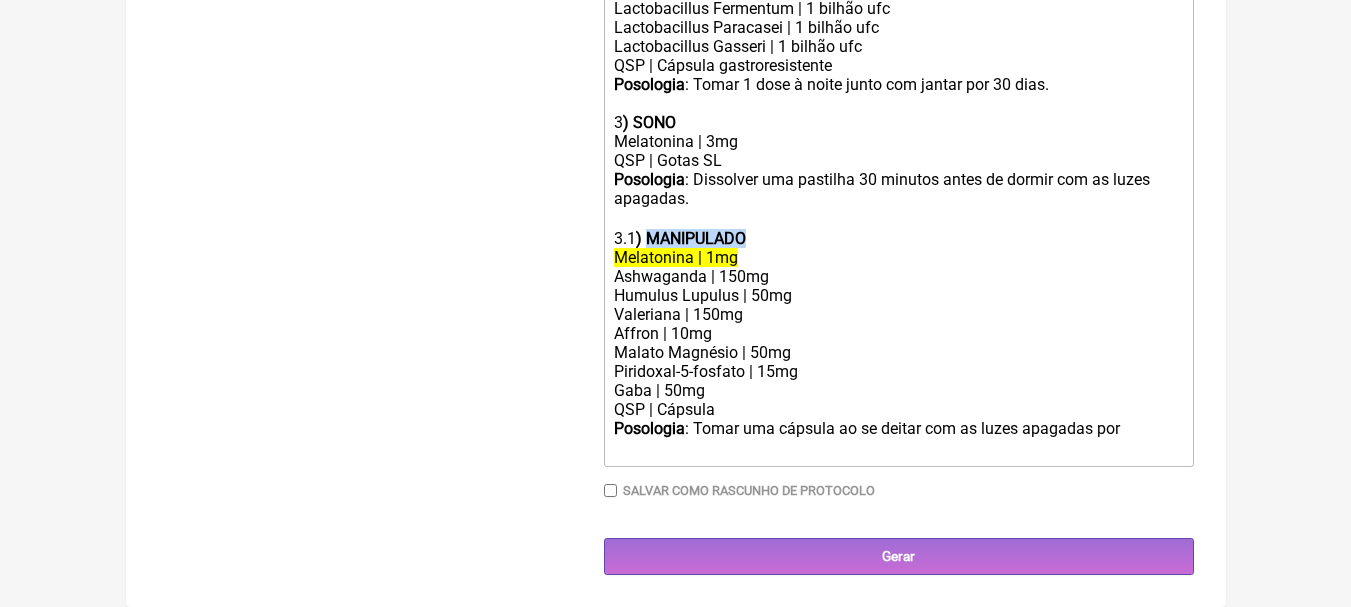 drag, startPoint x: 764, startPoint y: 241, endPoint x: 652, endPoint y: 246, distance: 112.11155 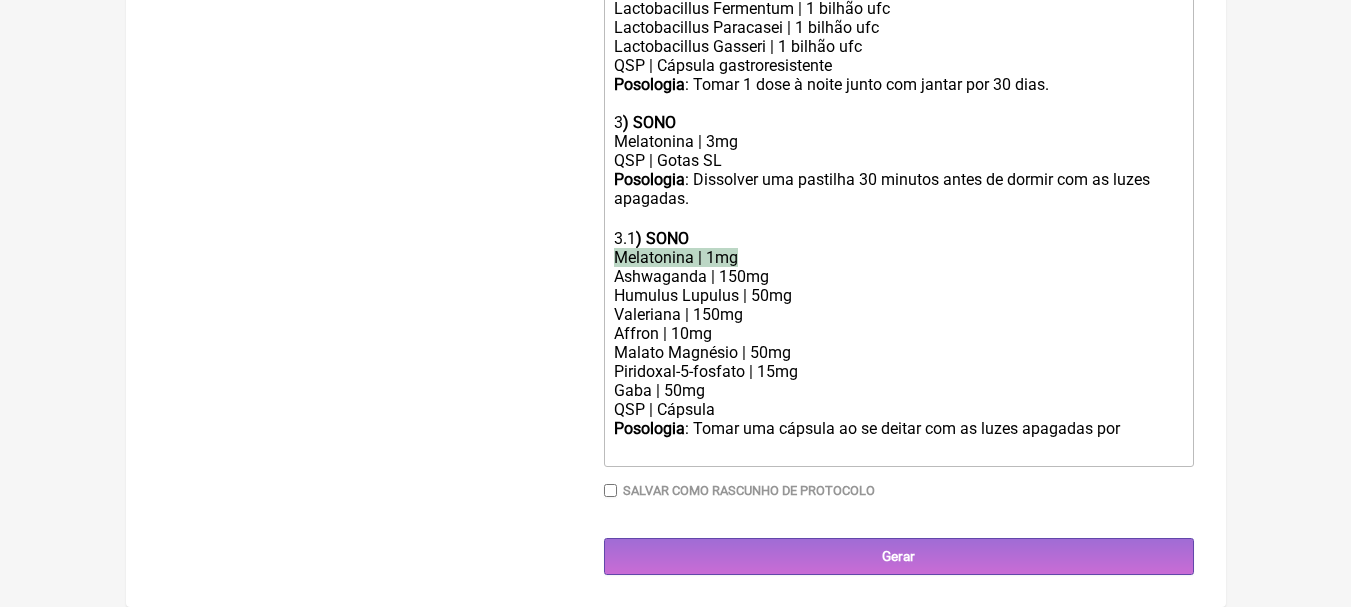 drag, startPoint x: 775, startPoint y: 261, endPoint x: 561, endPoint y: 264, distance: 214.02103 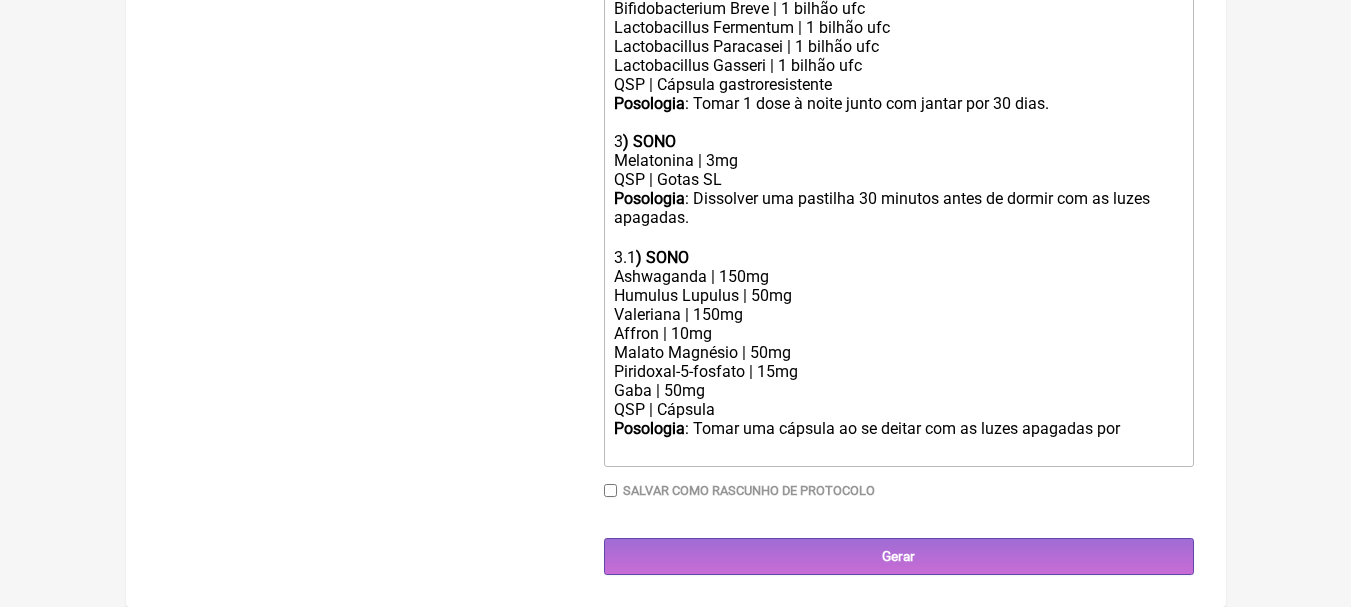 scroll, scrollTop: 940, scrollLeft: 0, axis: vertical 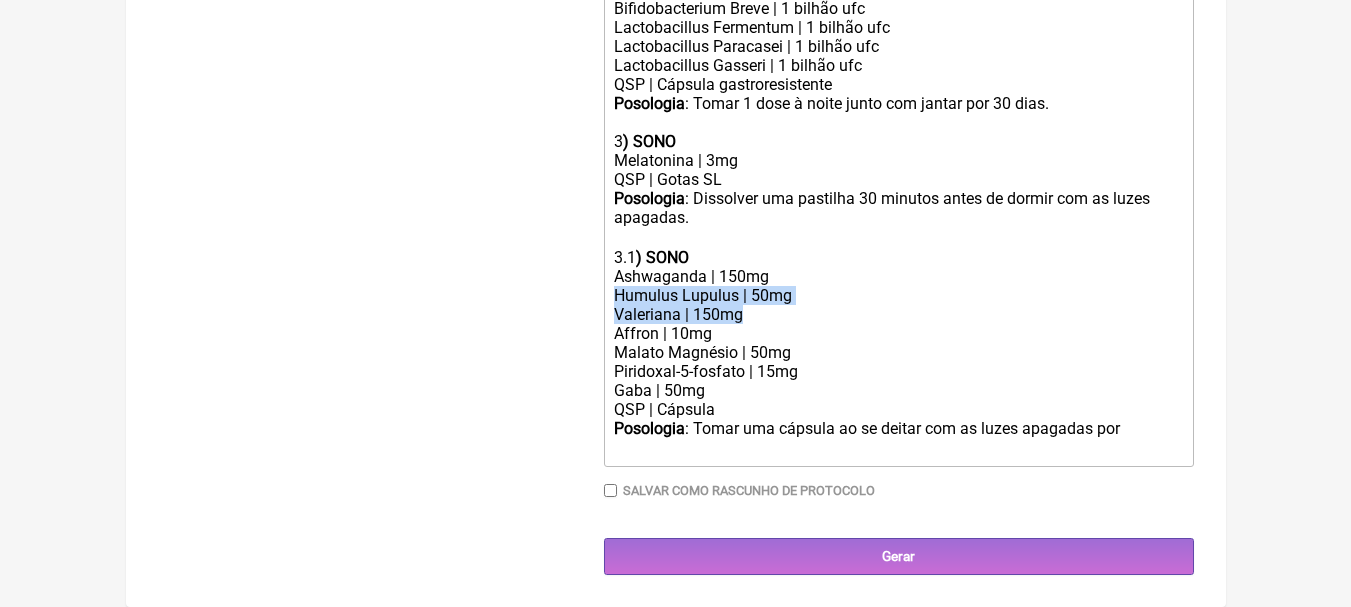 drag, startPoint x: 615, startPoint y: 291, endPoint x: 747, endPoint y: 312, distance: 133.66002 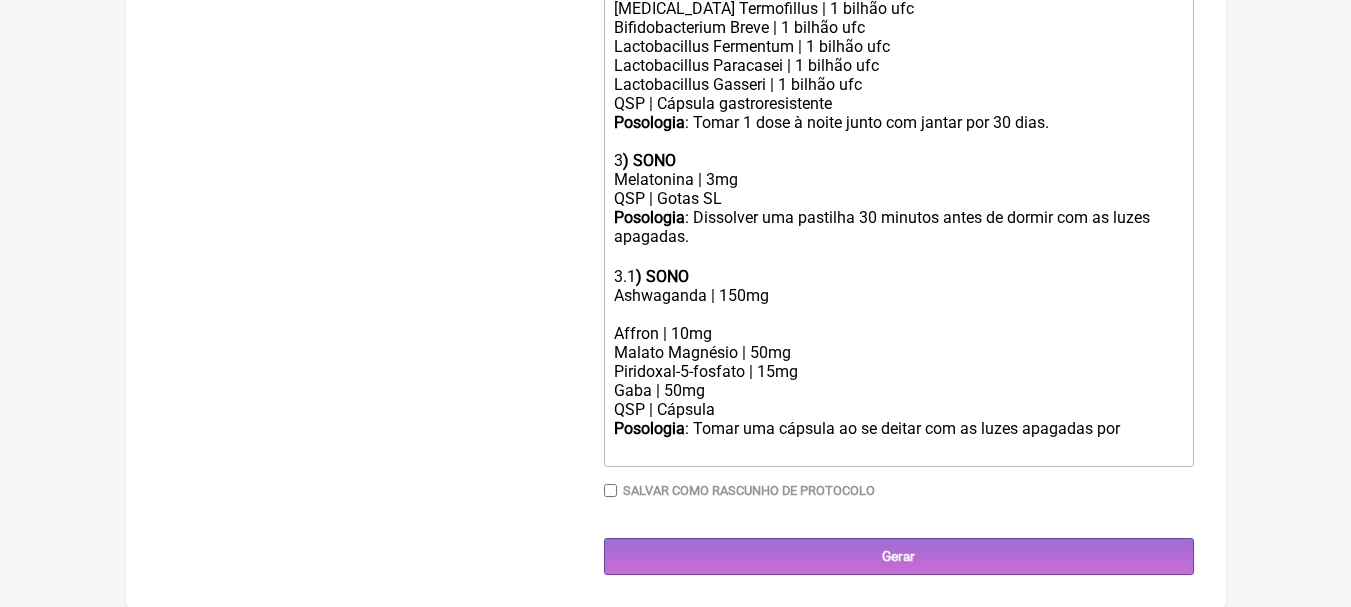 scroll, scrollTop: 902, scrollLeft: 0, axis: vertical 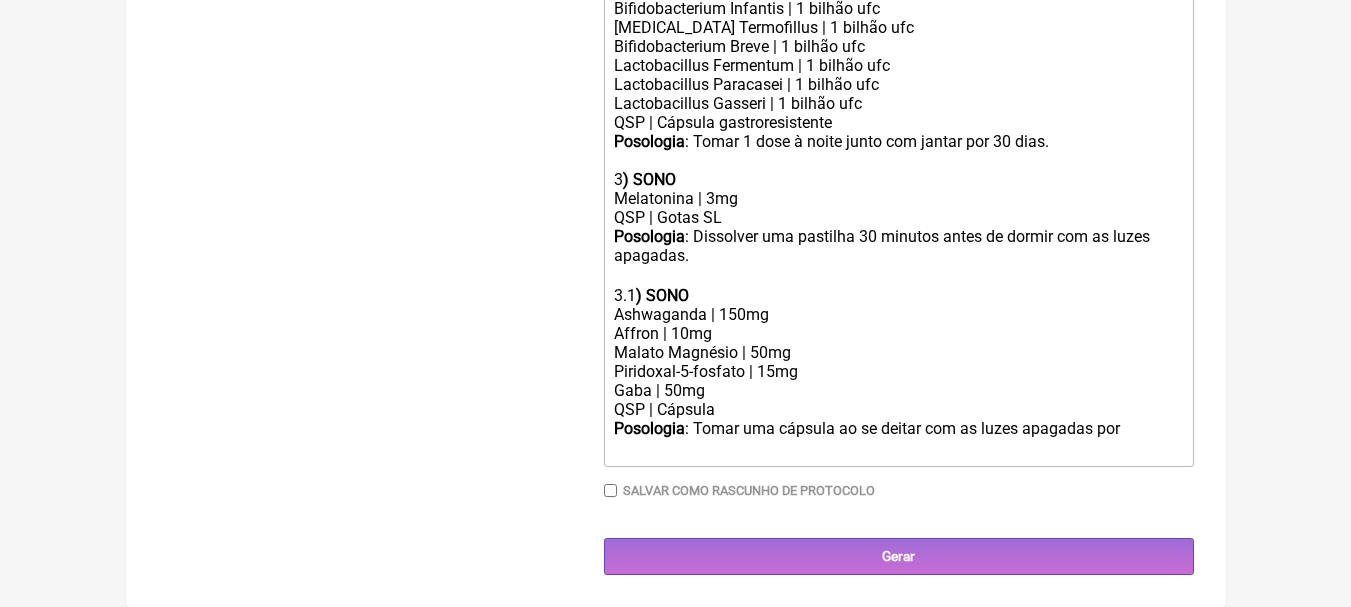 click on "Affron | 10mg" 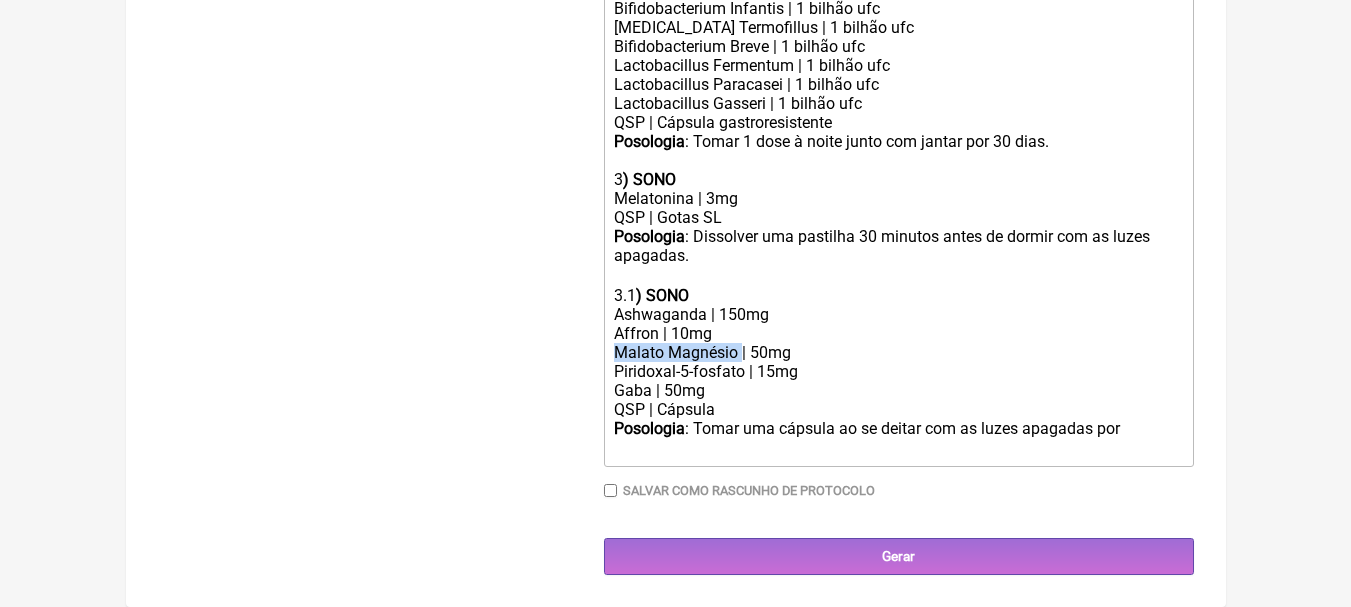 drag, startPoint x: 613, startPoint y: 354, endPoint x: 741, endPoint y: 353, distance: 128.0039 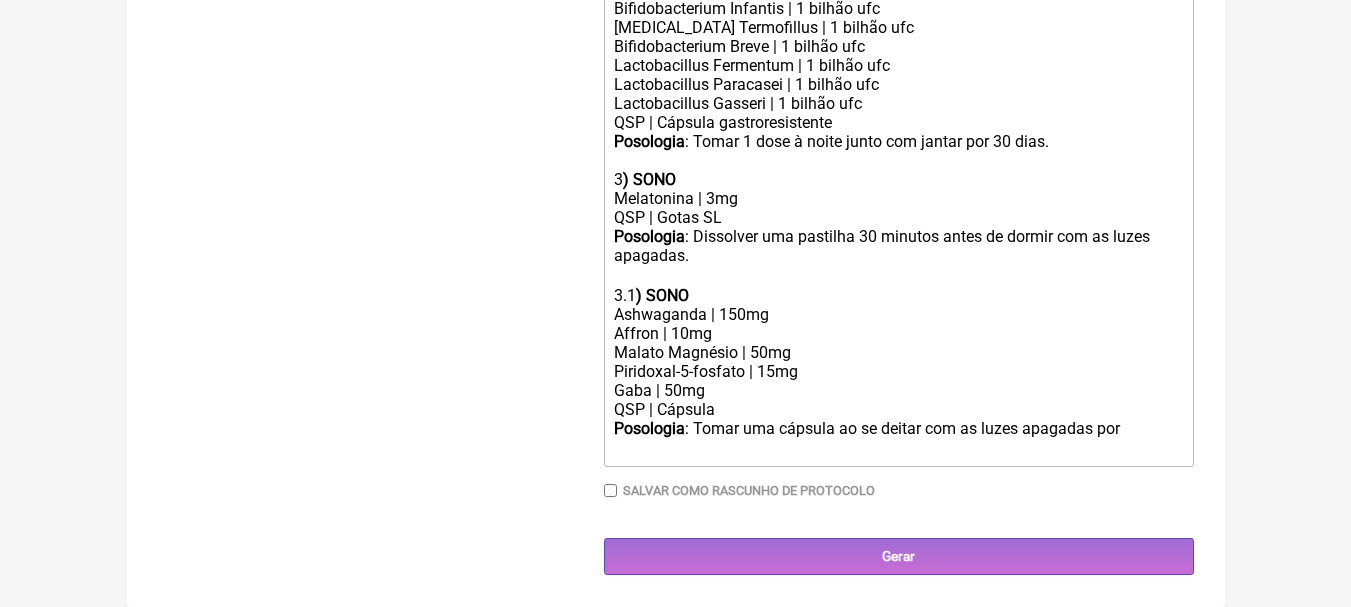 click on "Malato Magnésio | 50mg" 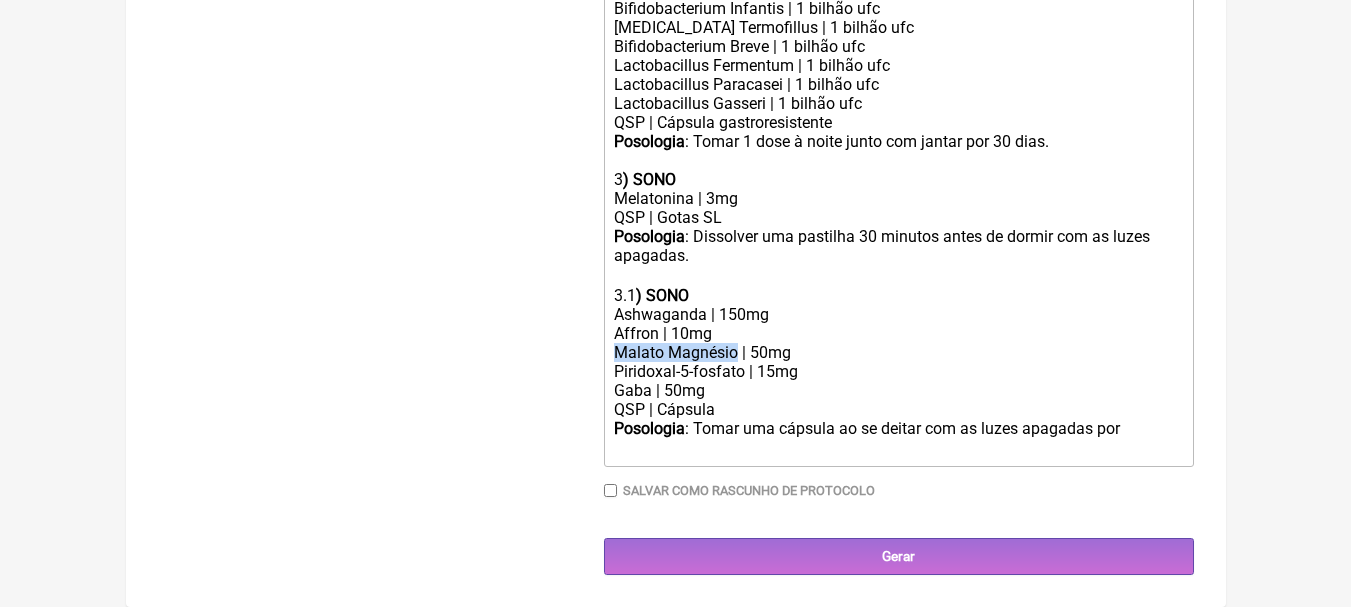 drag, startPoint x: 735, startPoint y: 349, endPoint x: 600, endPoint y: 354, distance: 135.09256 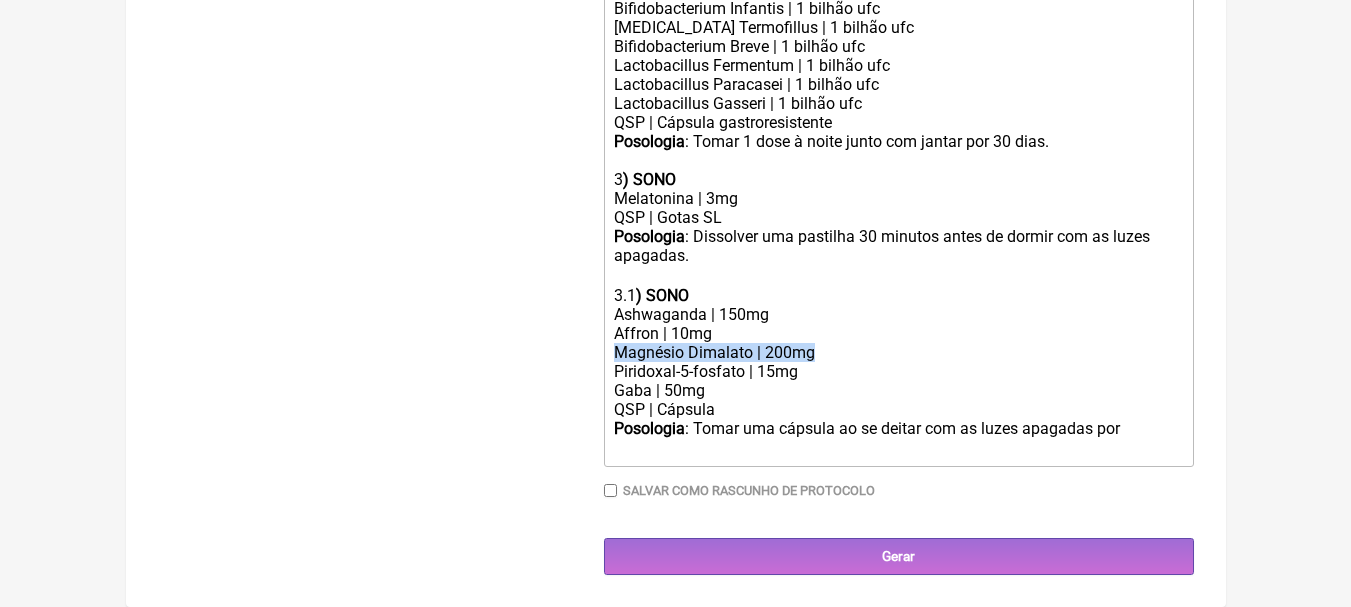 drag, startPoint x: 806, startPoint y: 357, endPoint x: 614, endPoint y: 355, distance: 192.01042 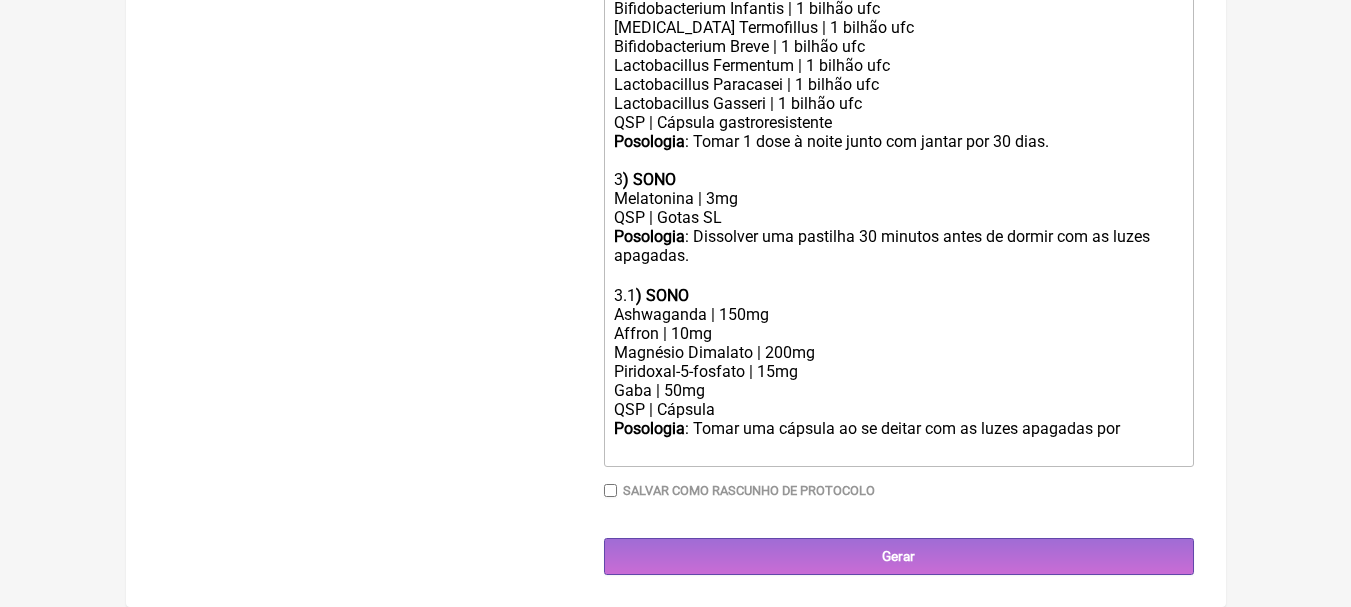 scroll, scrollTop: 921, scrollLeft: 0, axis: vertical 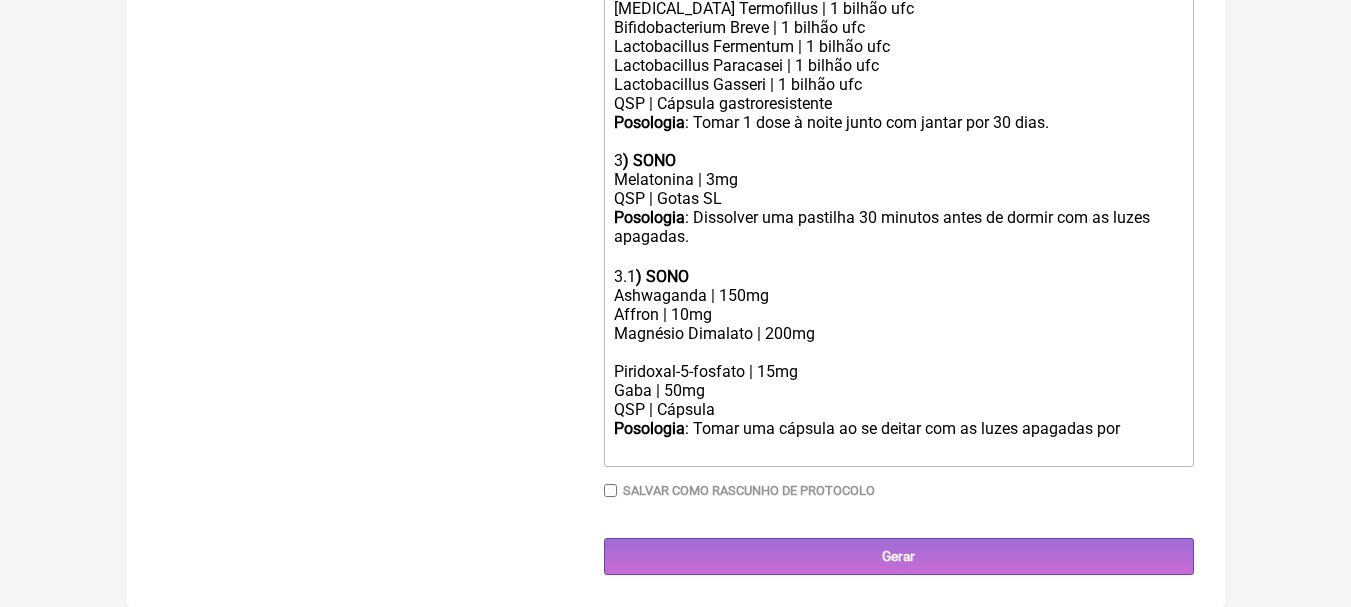 paste on "Magnésio Dimalato | 200mg" 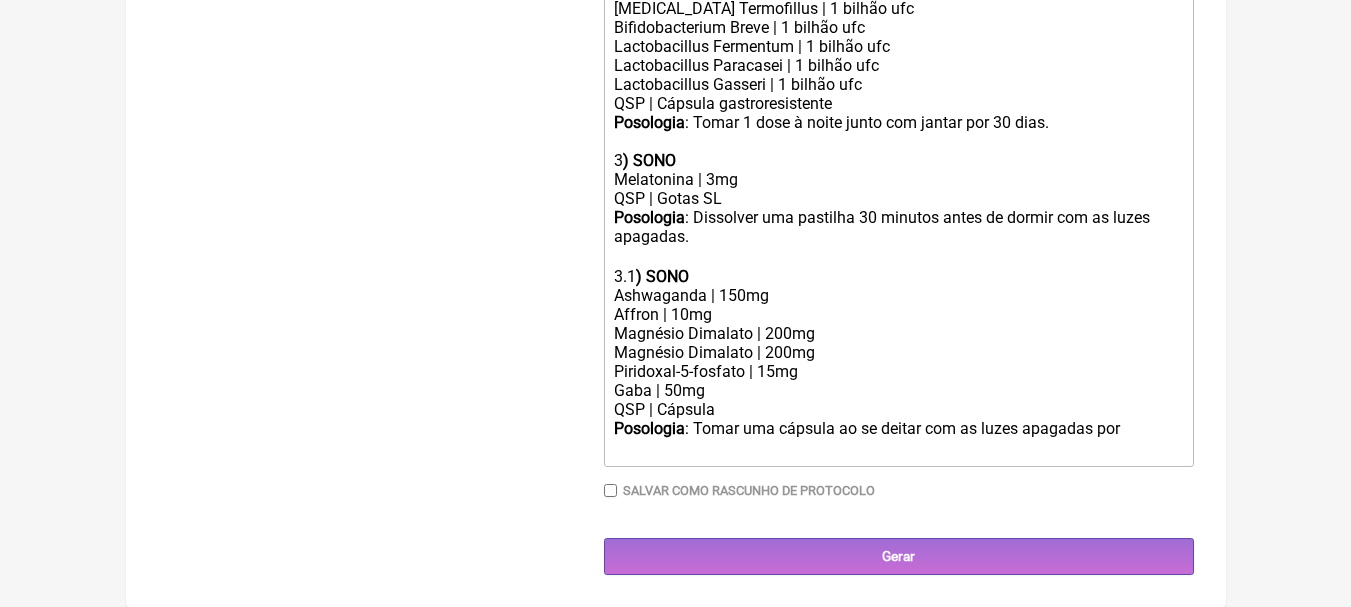 click on "Magnésio Dimalato | 200mg Magnésio Dimalato | 200mg" 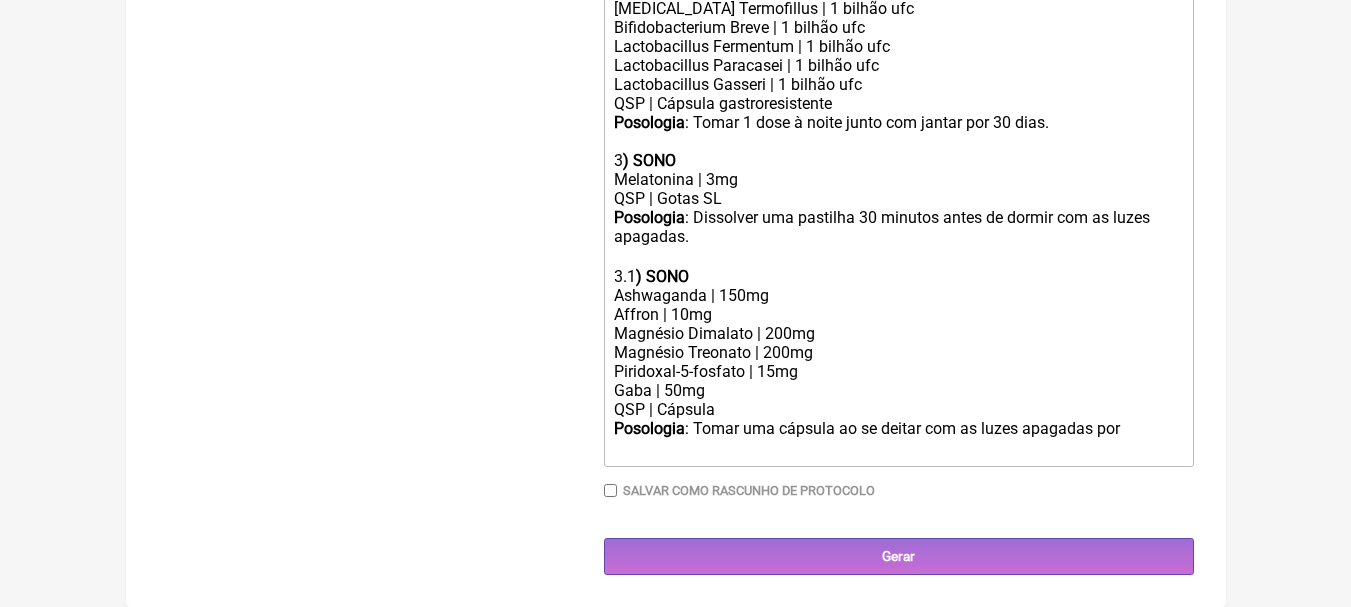 click on "Magnésio Dimalato | 200mg Magnésio Treonato | 200mg" 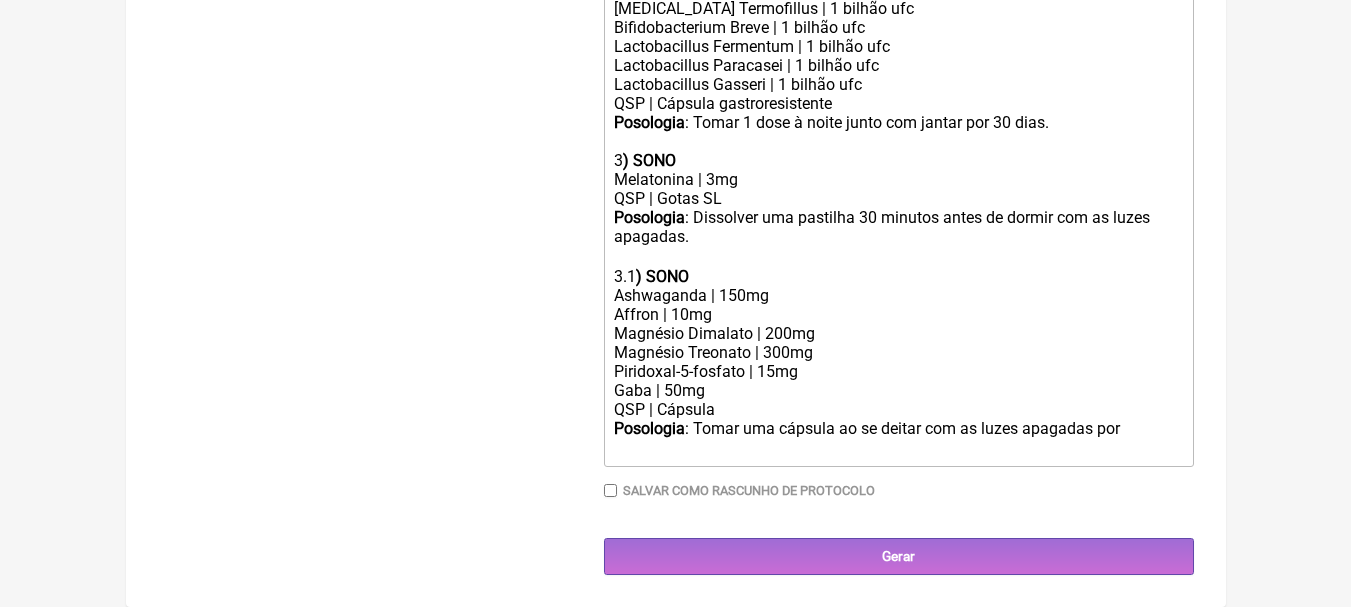 click on "Piridoxal-5-fosfato | 15mg" 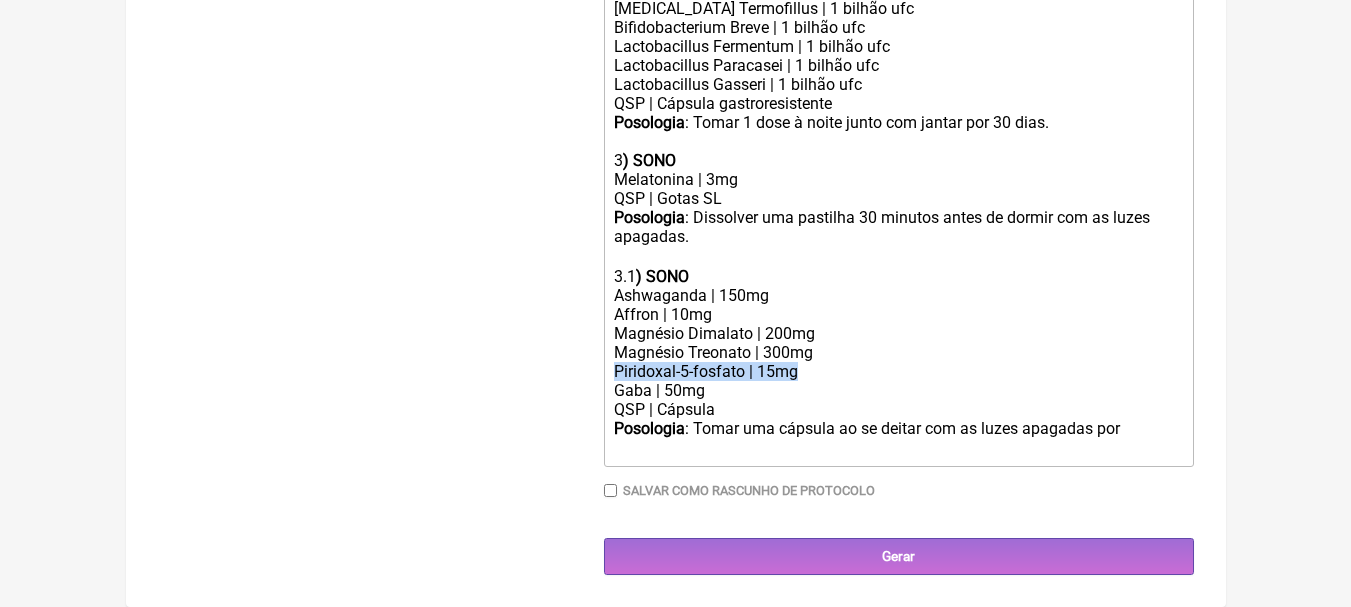 drag, startPoint x: 813, startPoint y: 370, endPoint x: 591, endPoint y: 372, distance: 222.009 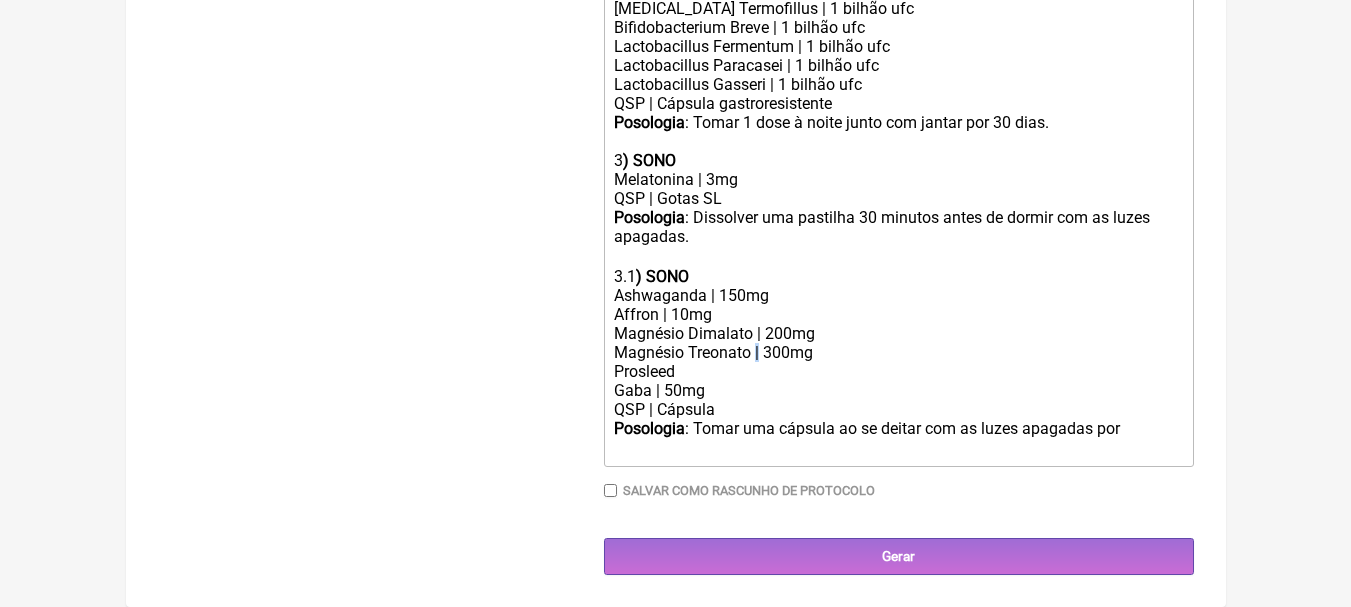 copy on "|" 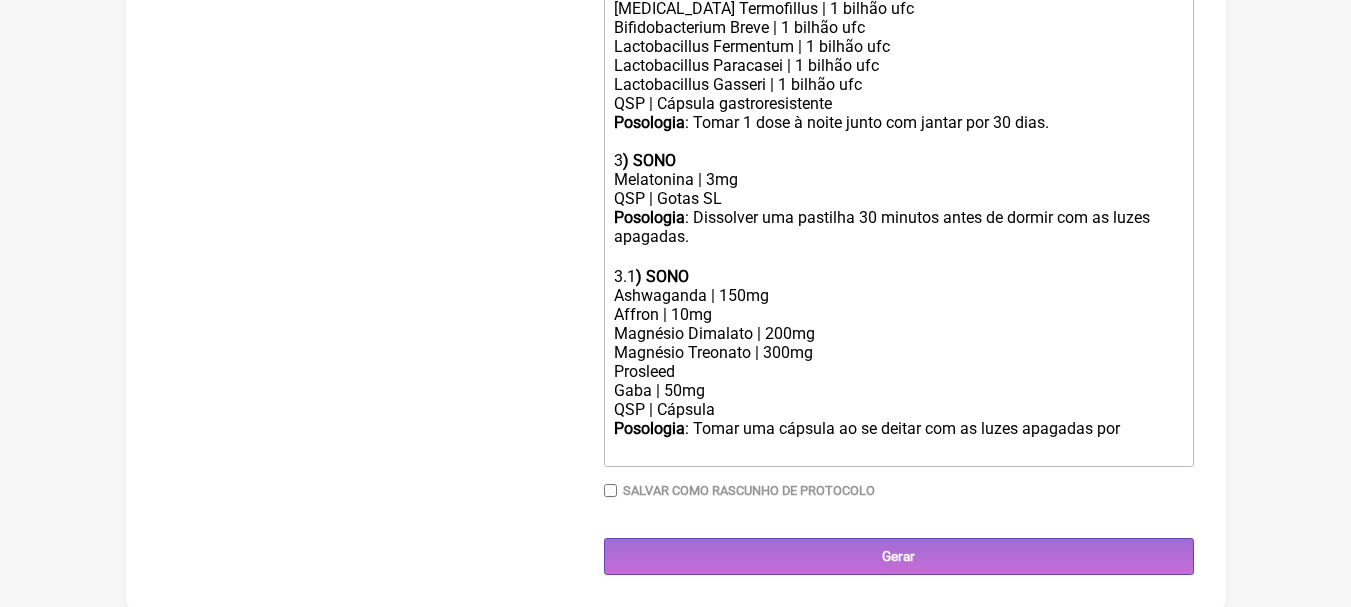 paste on "|" 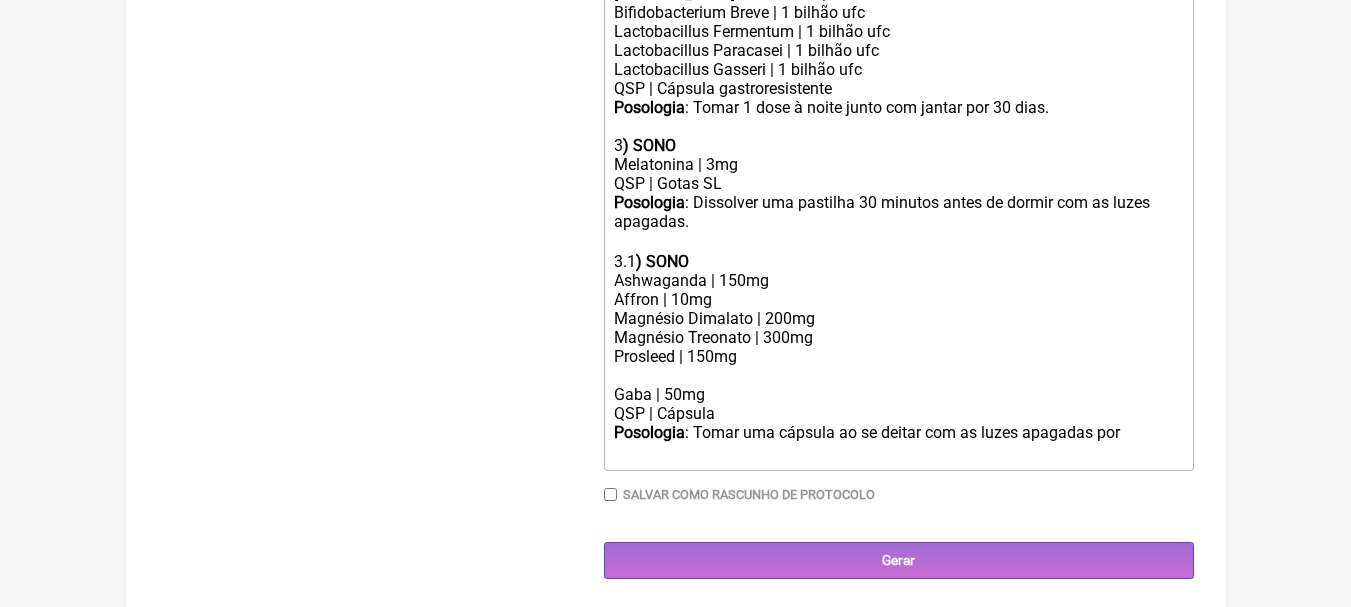 scroll, scrollTop: 940, scrollLeft: 0, axis: vertical 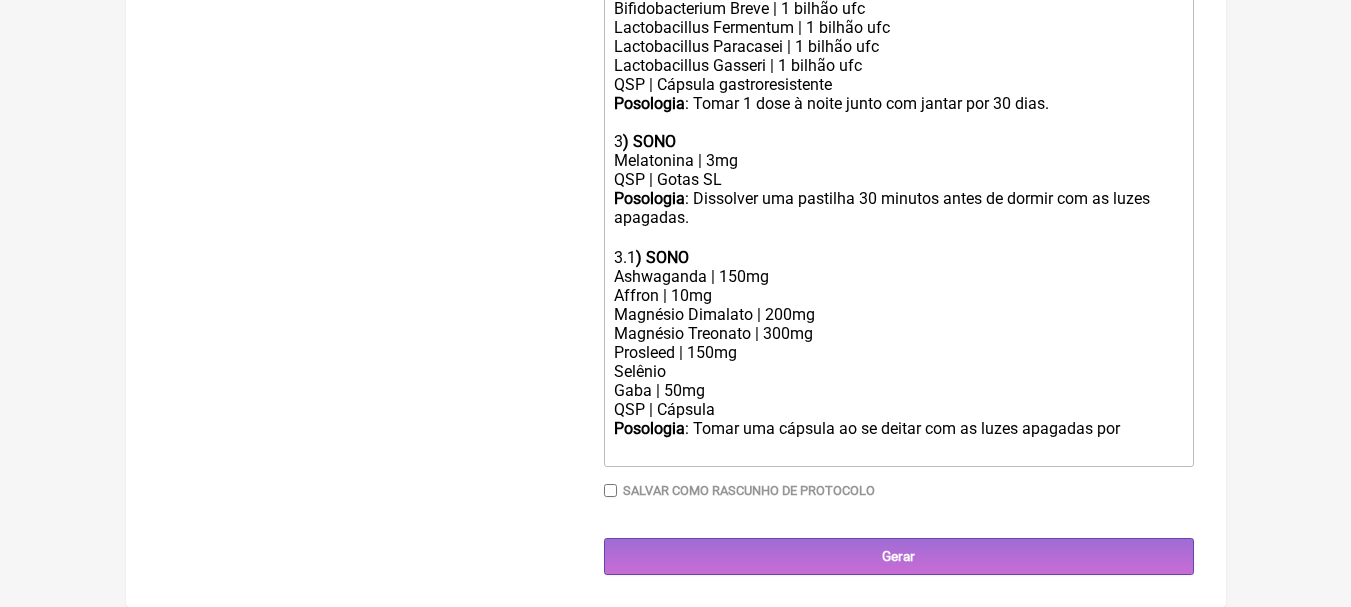 paste on "|" 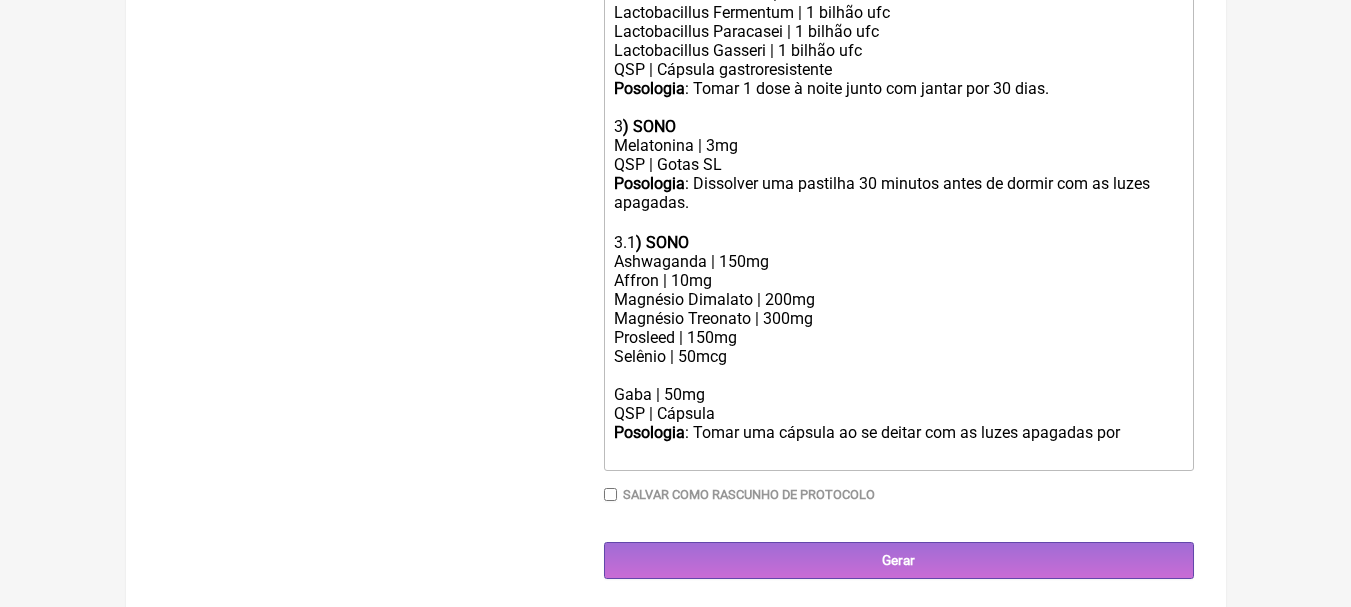 scroll, scrollTop: 951, scrollLeft: 0, axis: vertical 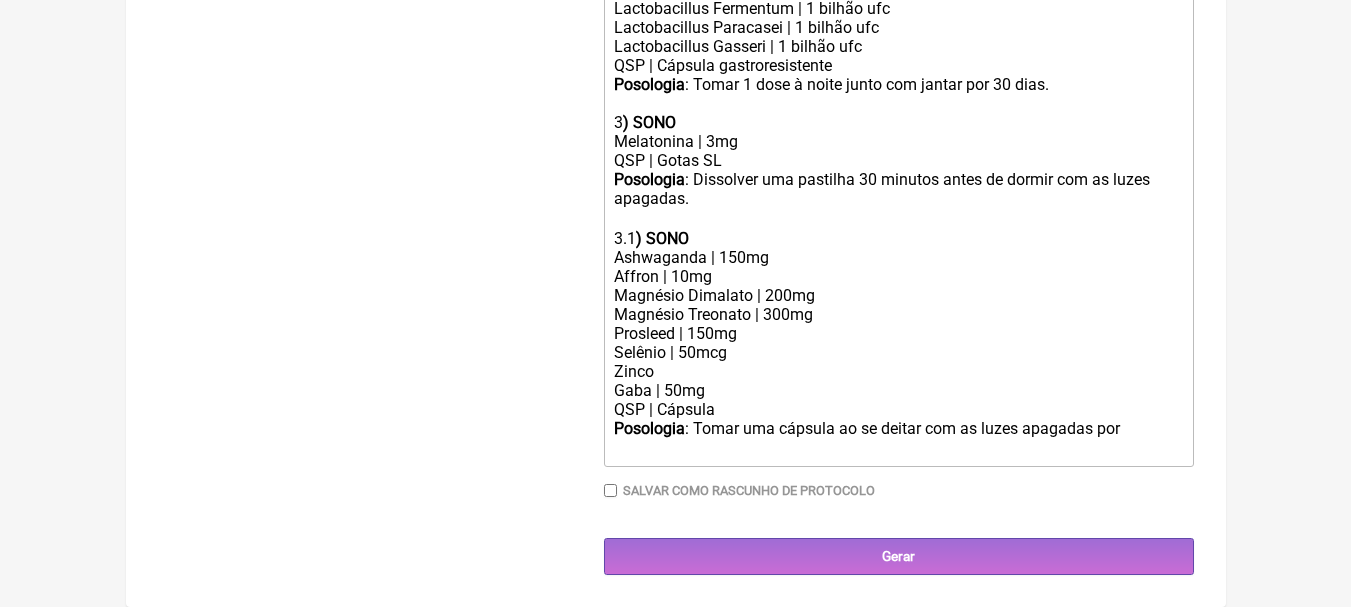 paste on "|" 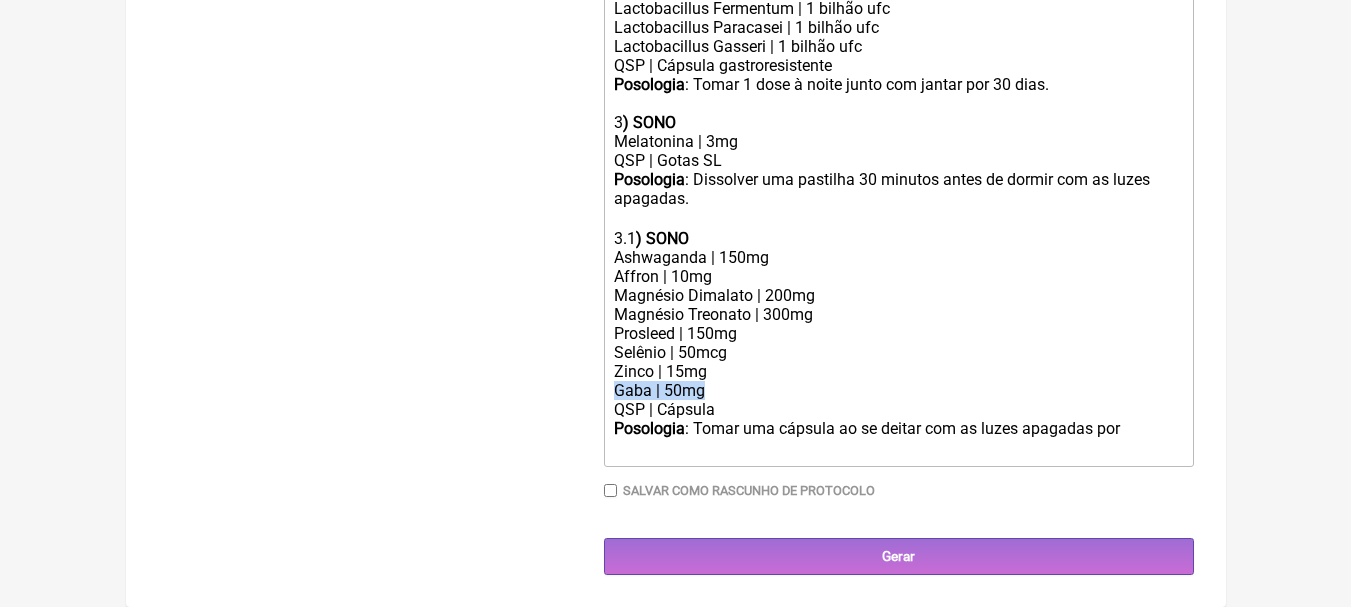 drag, startPoint x: 731, startPoint y: 396, endPoint x: 509, endPoint y: 398, distance: 222.009 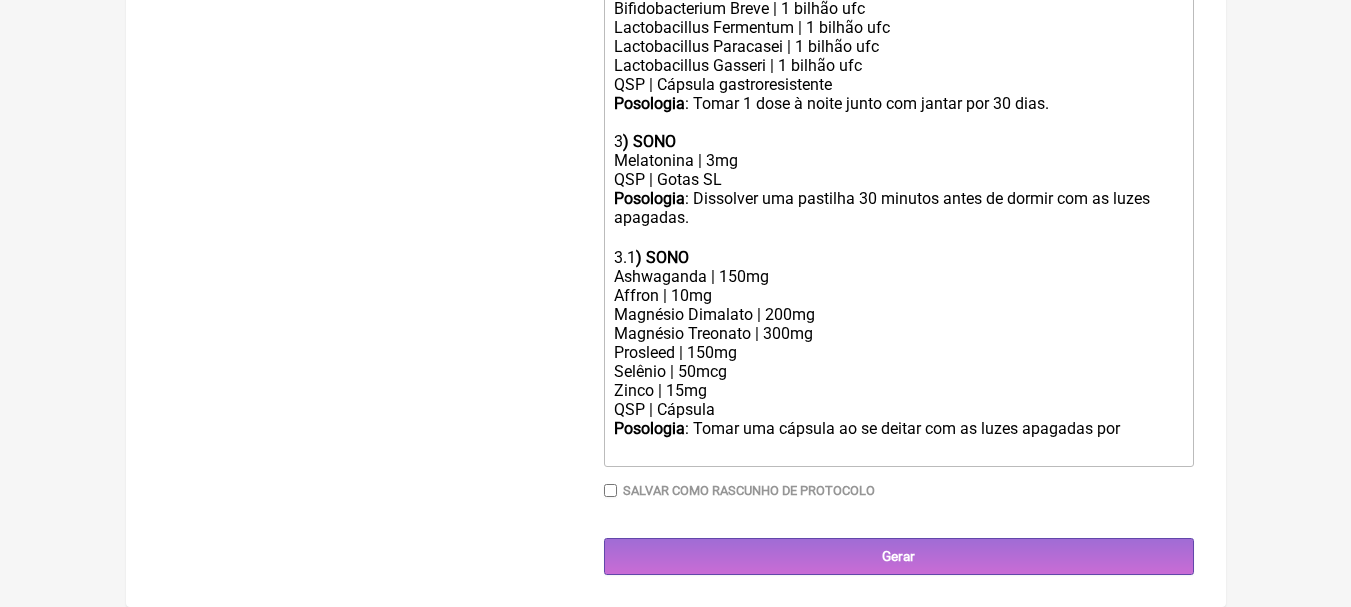scroll, scrollTop: 940, scrollLeft: 0, axis: vertical 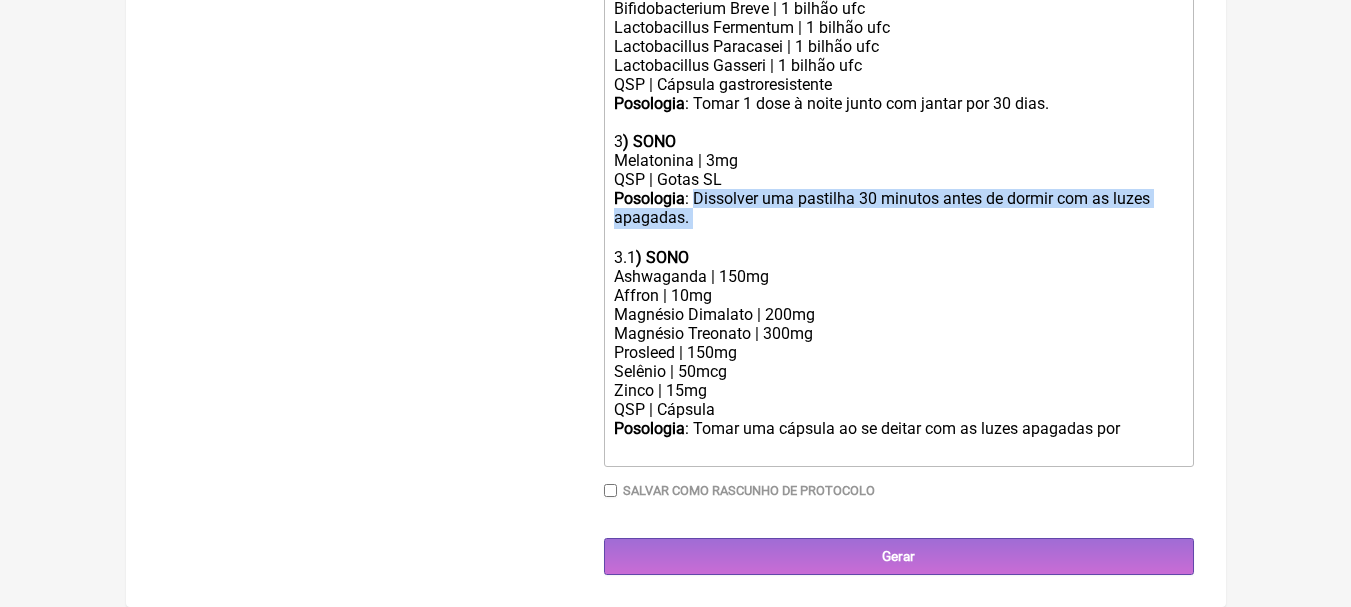 drag, startPoint x: 694, startPoint y: 197, endPoint x: 707, endPoint y: 220, distance: 26.41969 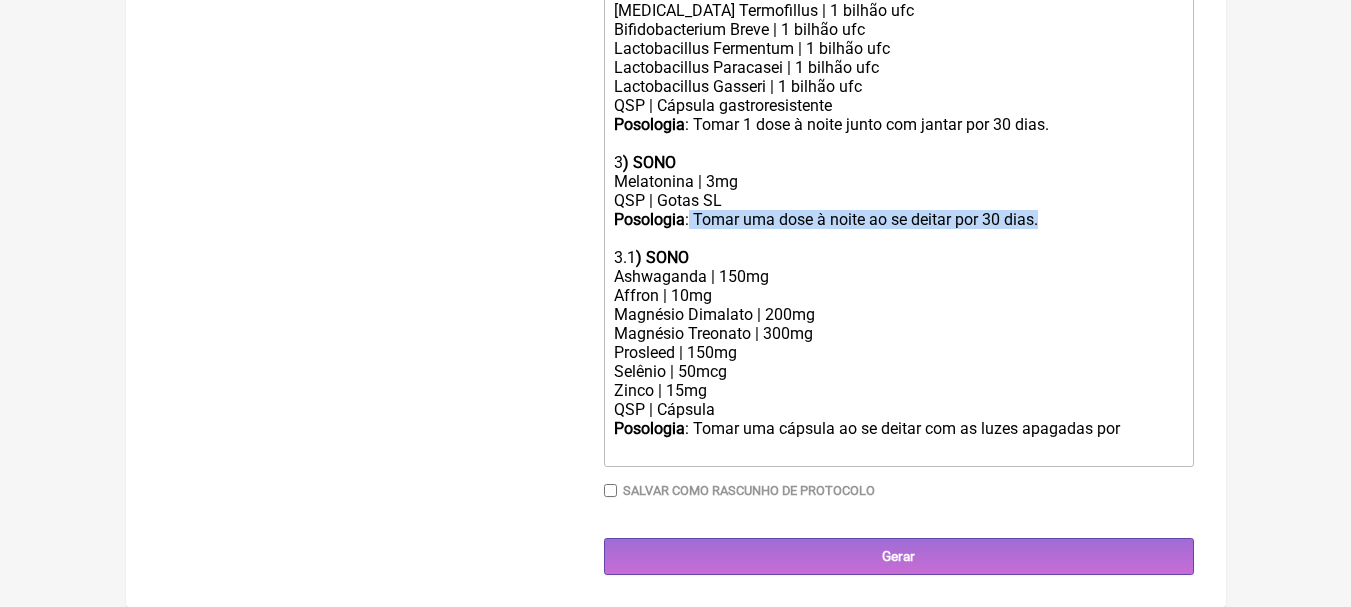 drag, startPoint x: 690, startPoint y: 219, endPoint x: 1074, endPoint y: 219, distance: 384 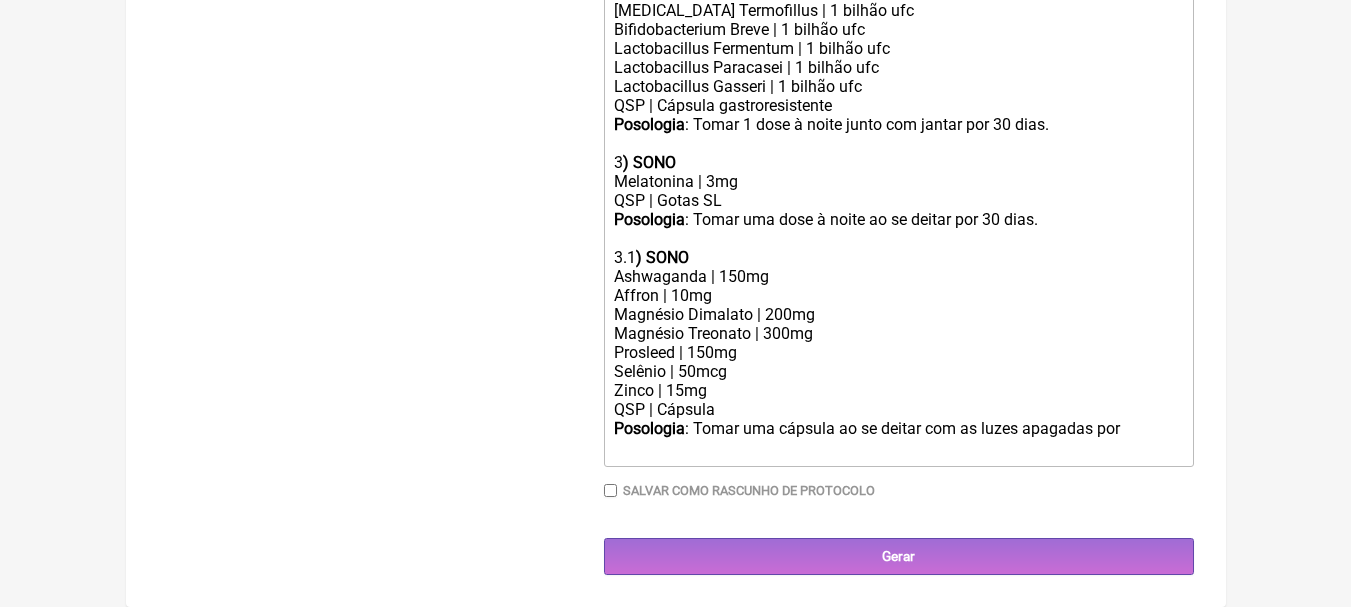 click on "3.1 ) SONO" 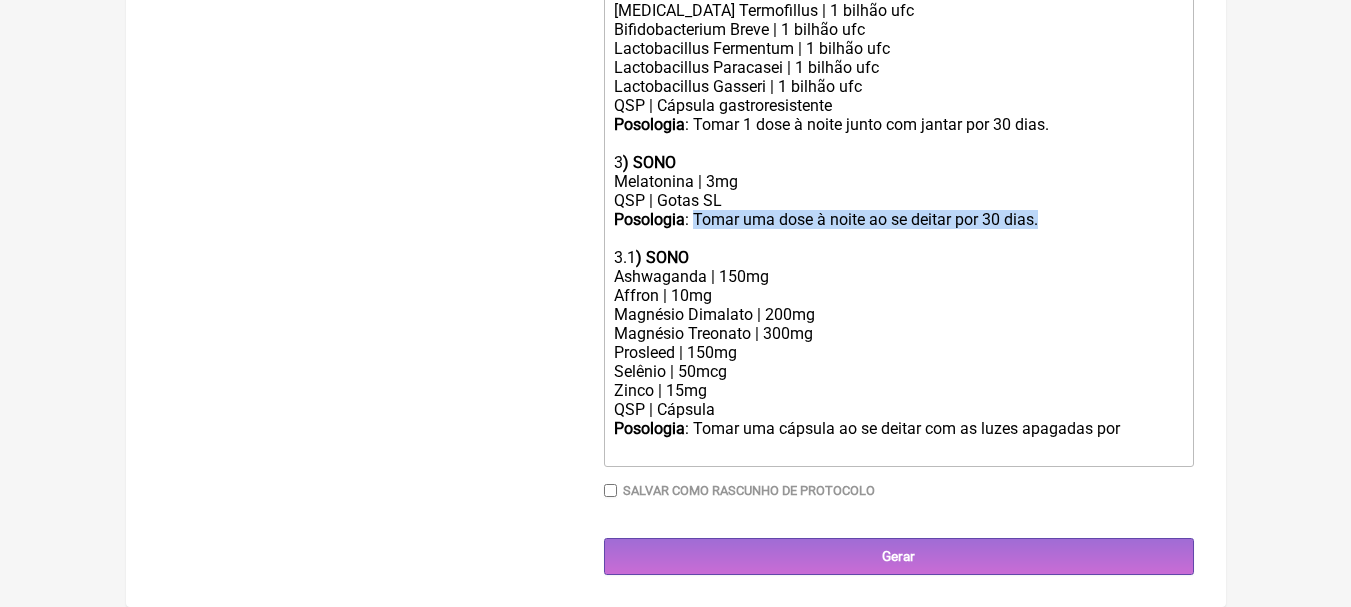 drag, startPoint x: 696, startPoint y: 217, endPoint x: 1055, endPoint y: 217, distance: 359 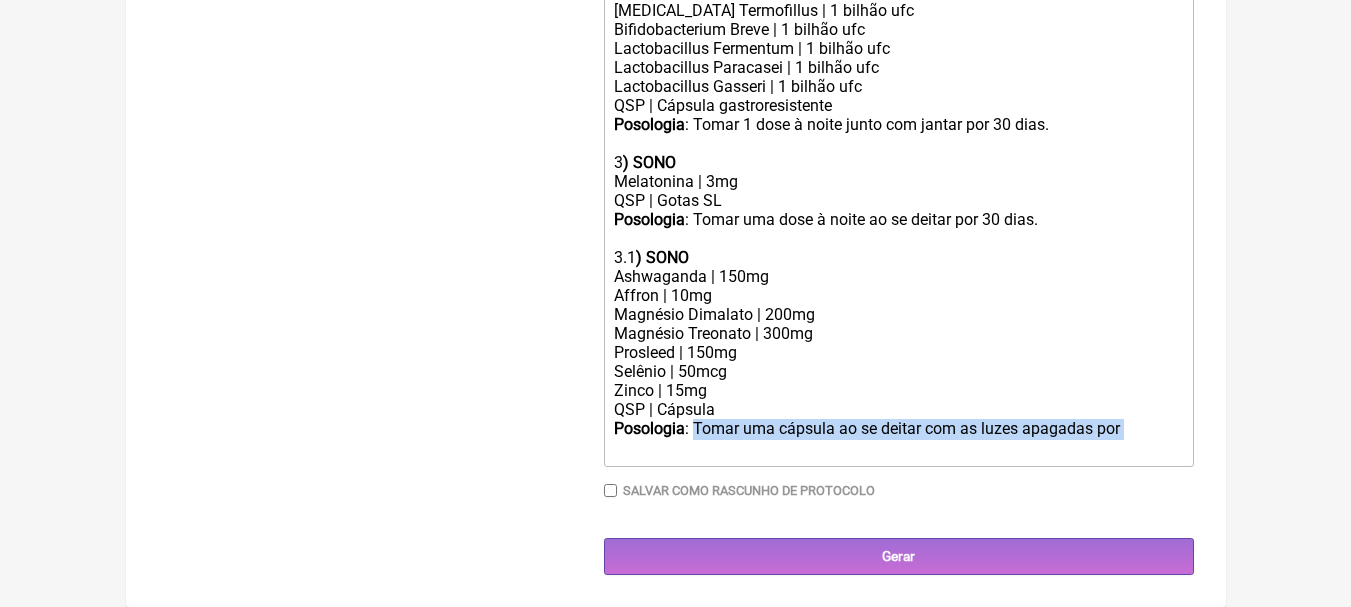 drag, startPoint x: 692, startPoint y: 426, endPoint x: 1180, endPoint y: 424, distance: 488.0041 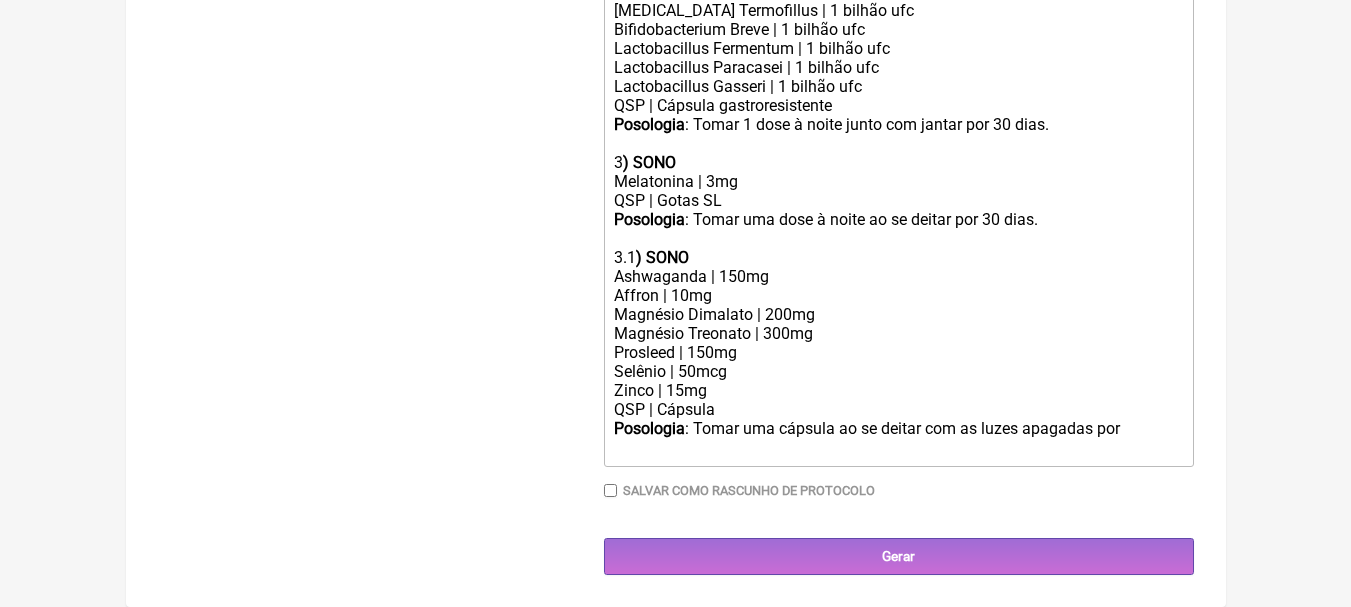 type on "<div><strong>1) VITAMINA D</strong></div><div>Colecalciferol | 10.000UI</div><div>K2MK7 | 150mcg</div><div>QSP | gotas SL</div><div><strong>Posologia</strong>: Tomar uma dose 1x ao dia após almoço ou jantar por 30 dias. ㅤ<br><br></div><div>2<strong>) PROBIÓTICOS</strong></div><div>Lactobacillus Acidophilu | 1 bilhão ufc</div><div>Lactobacillus Helveticus | 1 bilhão ufc</div><div>Lactobacillus Salivarius | 1 bilhão ufc</div><div>Bifidobacterium Animalis | 1 bilhão ufc</div><div>Bifidobacterium Infantis | 1 bilhão ufc</div><div>Streptococcus Termofillus | 1 bilhão ufc</div><div>Bifidobacterium Breve | 1 bilhão ufc</div><div>Lactobacillus Fermentum | 1 bilhão ufc</div><div>Lactobacillus Paracasei | 1 bilhão ufc</div><div>Lactobacillus Gasseri | 1 bilhão ufc<br>QSP | Cápsula gastroresistente</div><div><strong>Posologia</strong>: Tomar 1 dose à noite junto com jantar por 30 dias.<br><br></div><div>3<strong>) SONO</strong></div><div>Melatonina | 3mg</div><div>QSP | Gotas SL</div><div><strong>Posologia</strong>: ..." 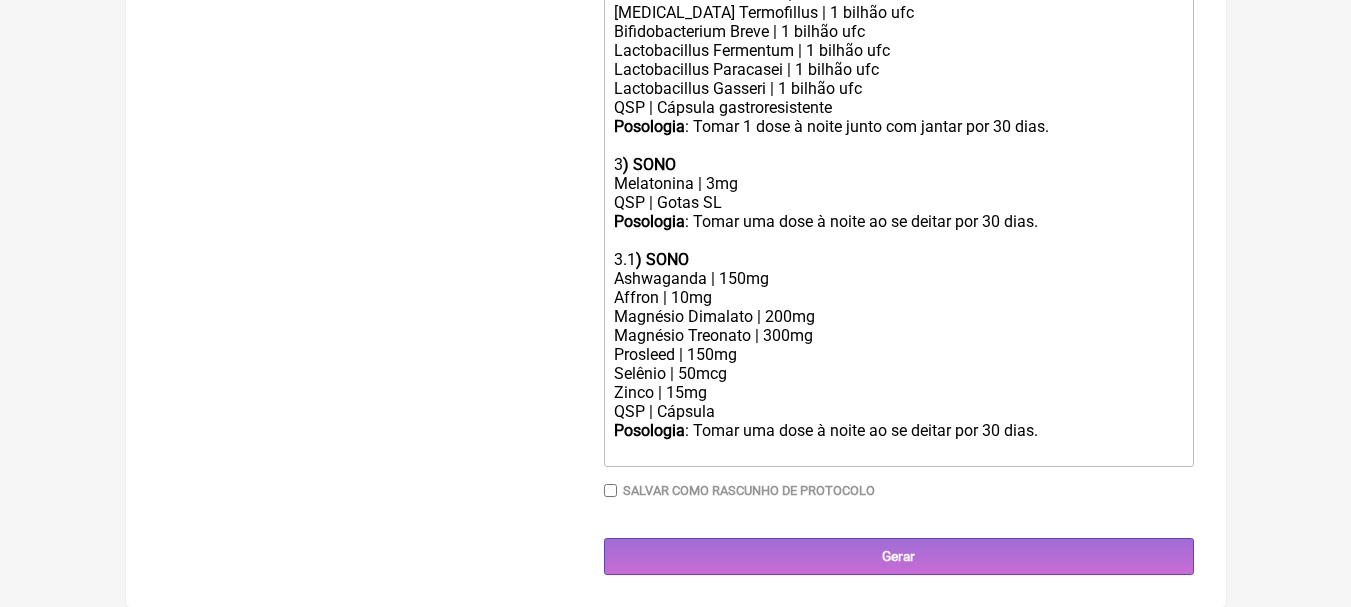 scroll, scrollTop: 917, scrollLeft: 0, axis: vertical 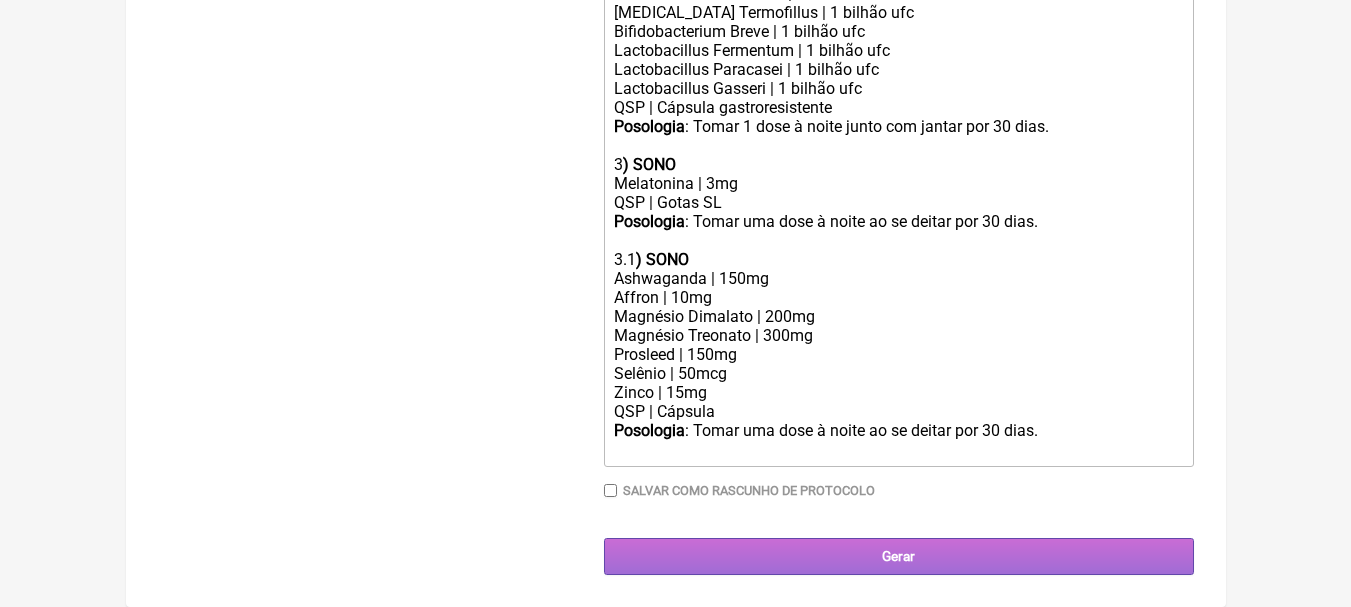 click on "Gerar" at bounding box center [899, 556] 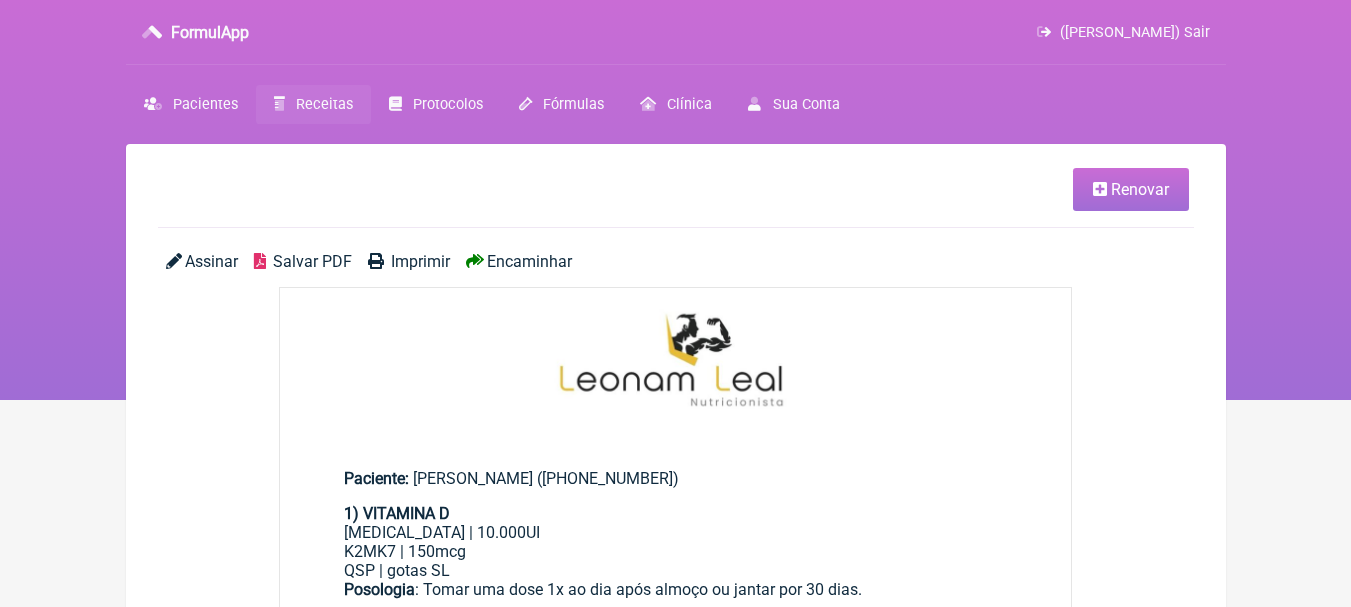 scroll, scrollTop: 0, scrollLeft: 0, axis: both 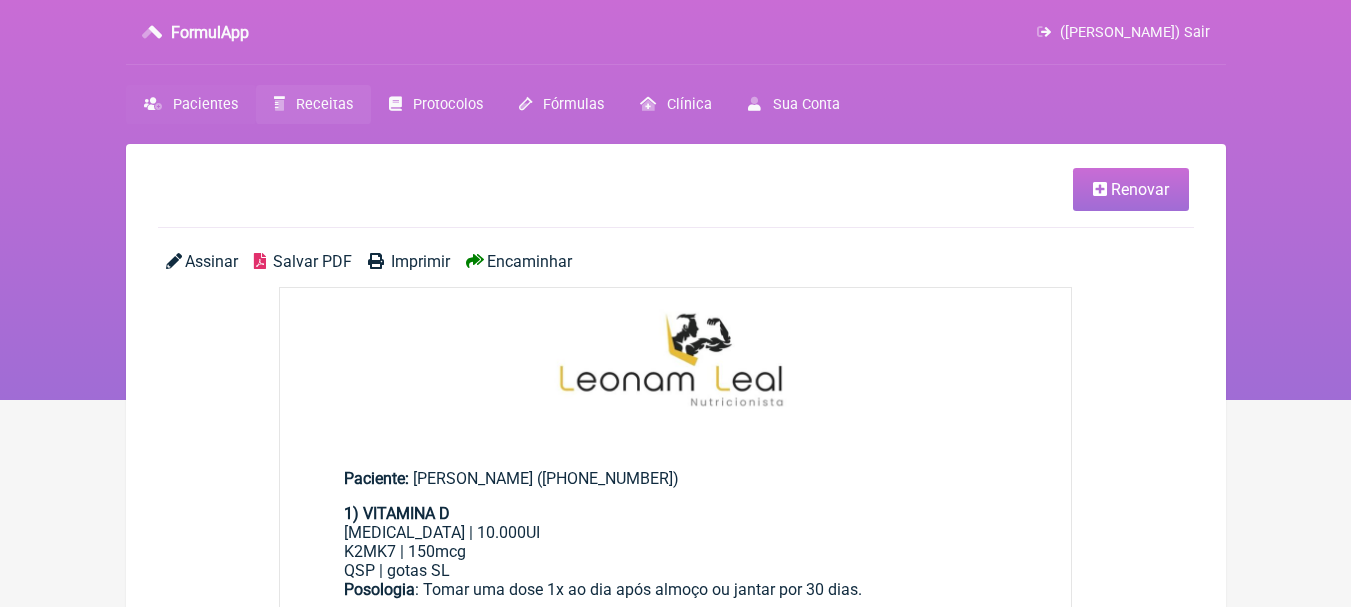 click on "Pacientes" at bounding box center (205, 104) 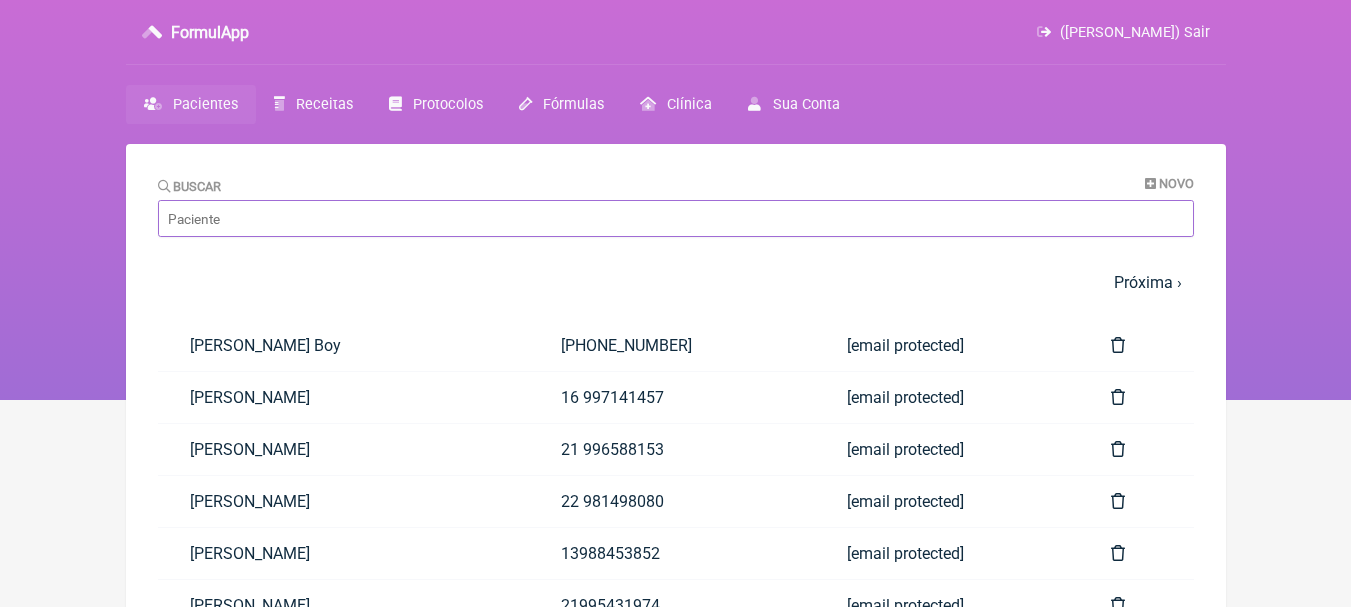 click on "Buscar" at bounding box center [676, 218] 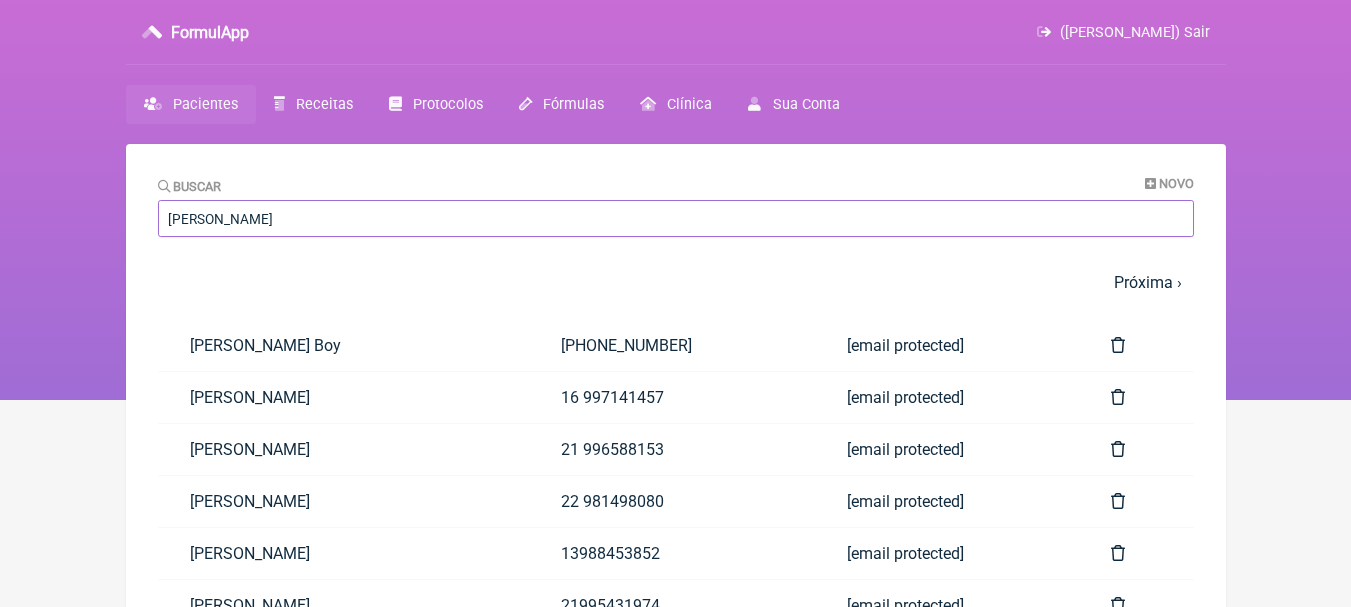 type on "[PERSON_NAME]" 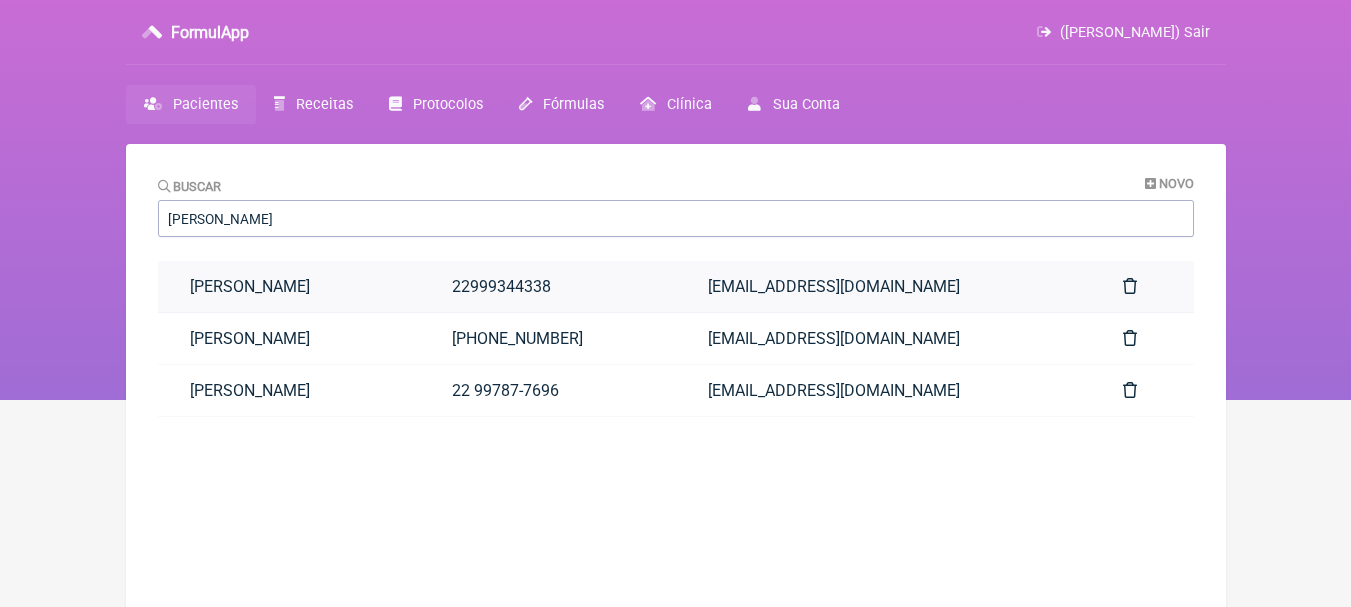 scroll, scrollTop: 0, scrollLeft: 0, axis: both 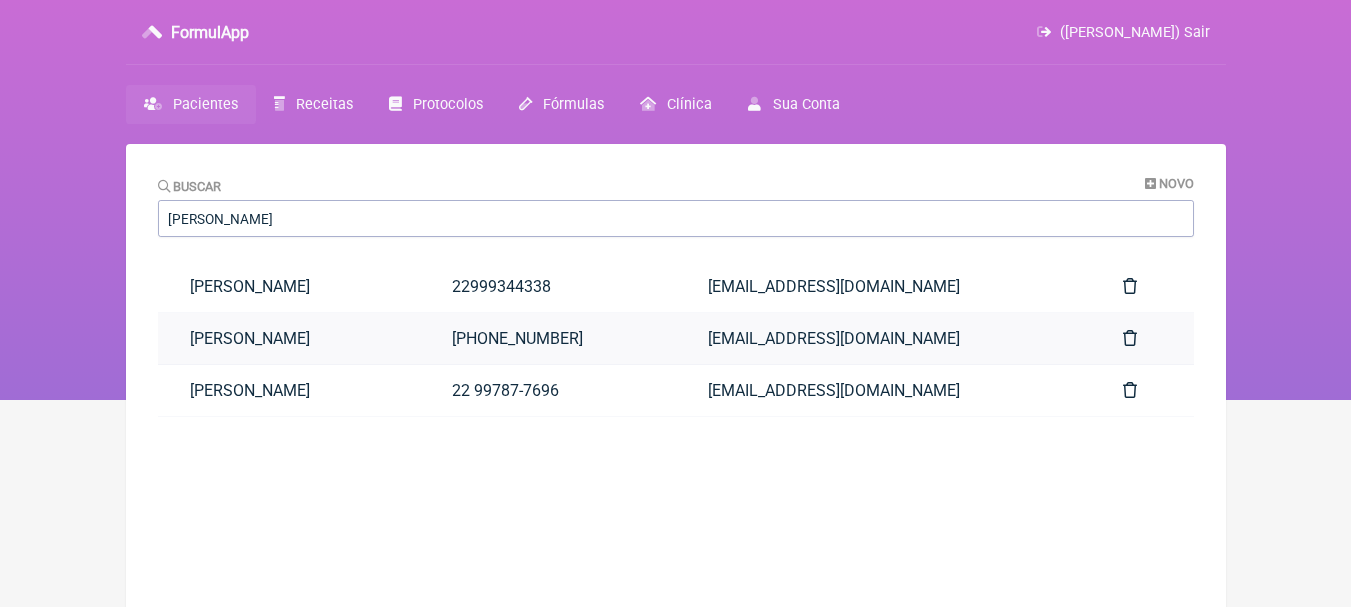 click on "[PERSON_NAME]" at bounding box center (289, 338) 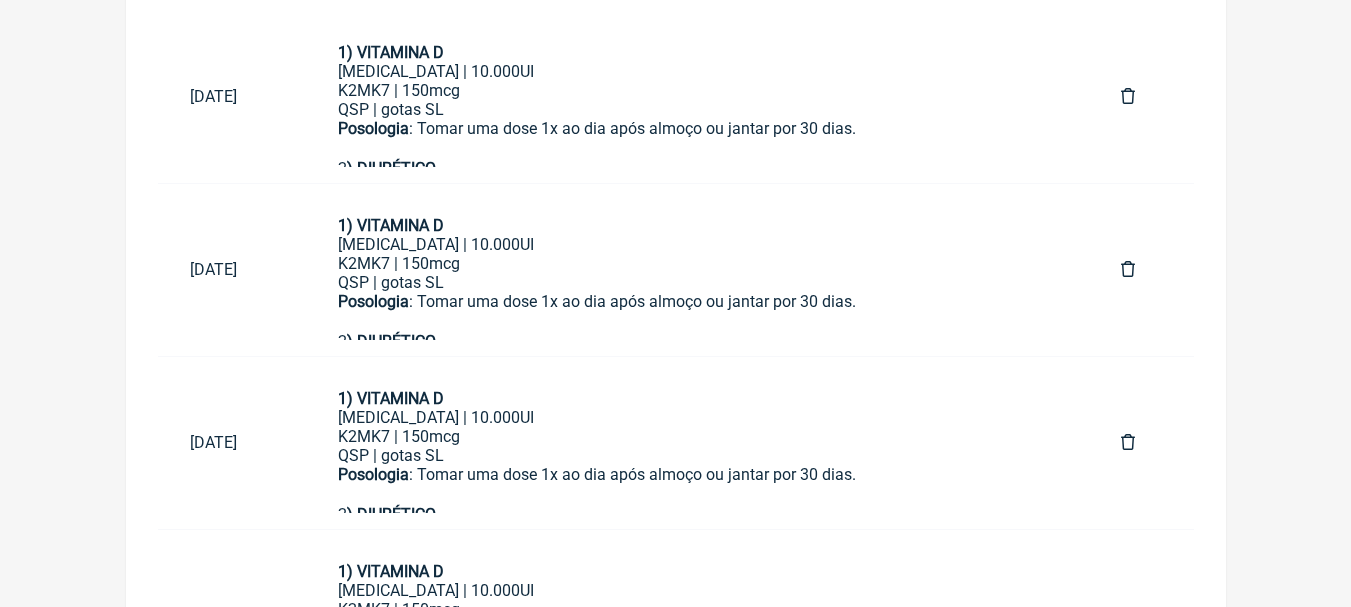 scroll, scrollTop: 1204, scrollLeft: 0, axis: vertical 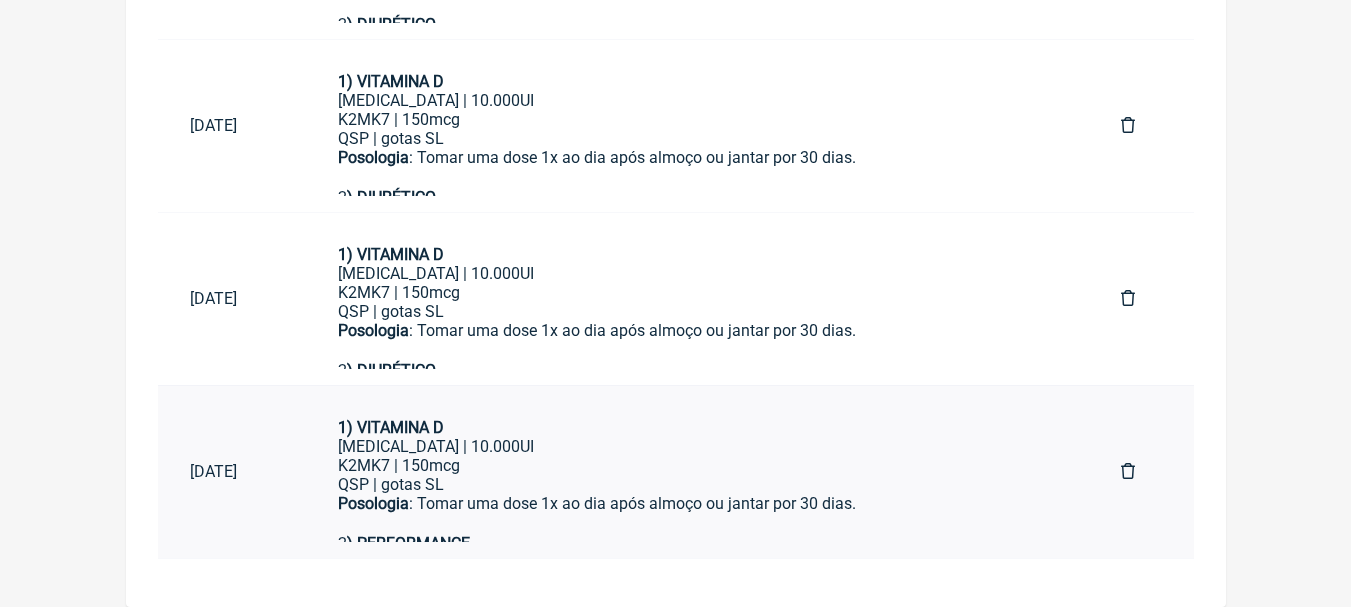 click on "[MEDICAL_DATA] | 10.000UI" at bounding box center (697, 446) 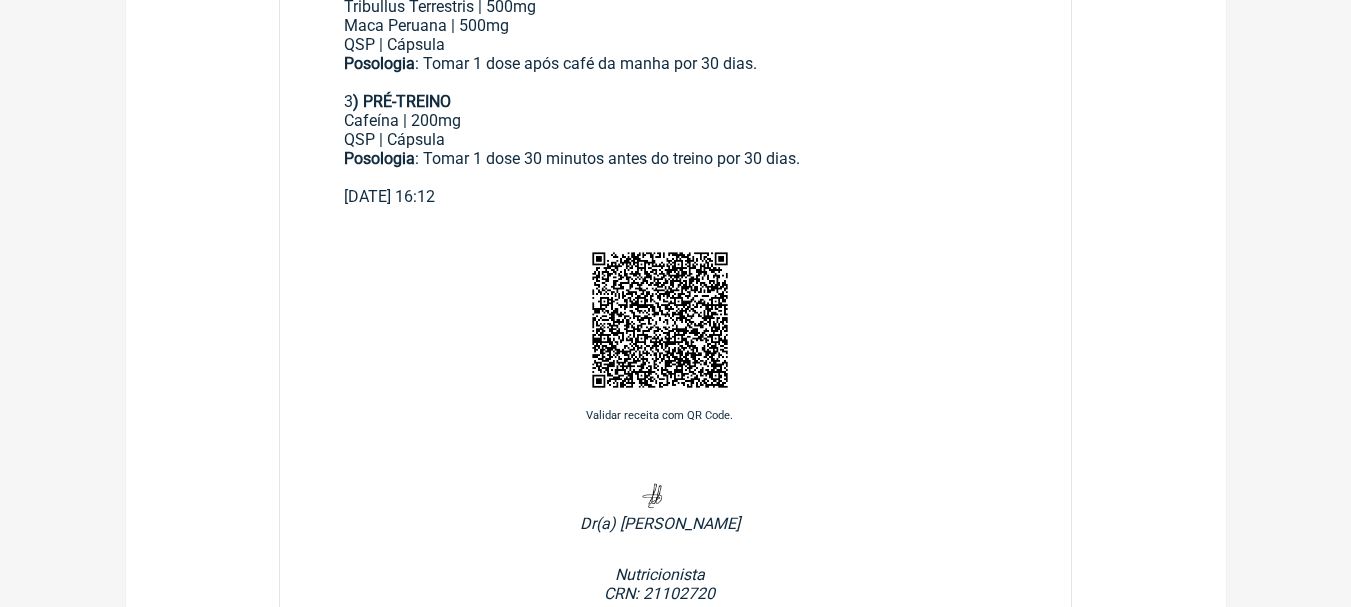 scroll, scrollTop: 100, scrollLeft: 0, axis: vertical 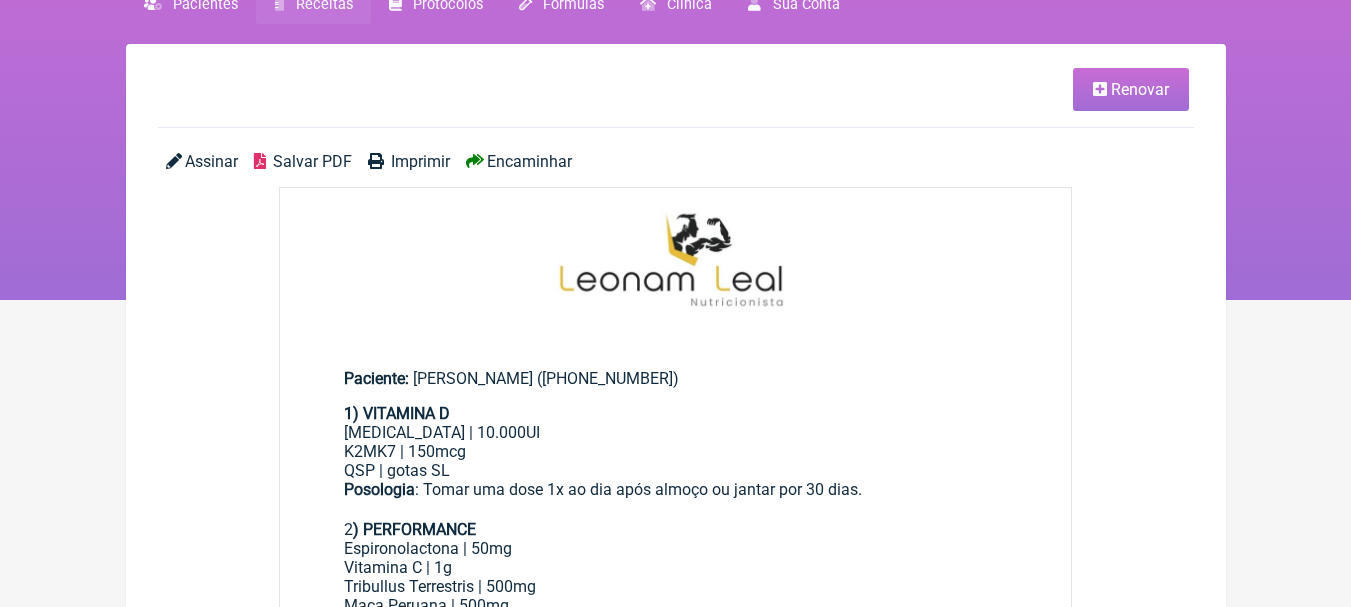 click on "Renovar" at bounding box center [1140, 89] 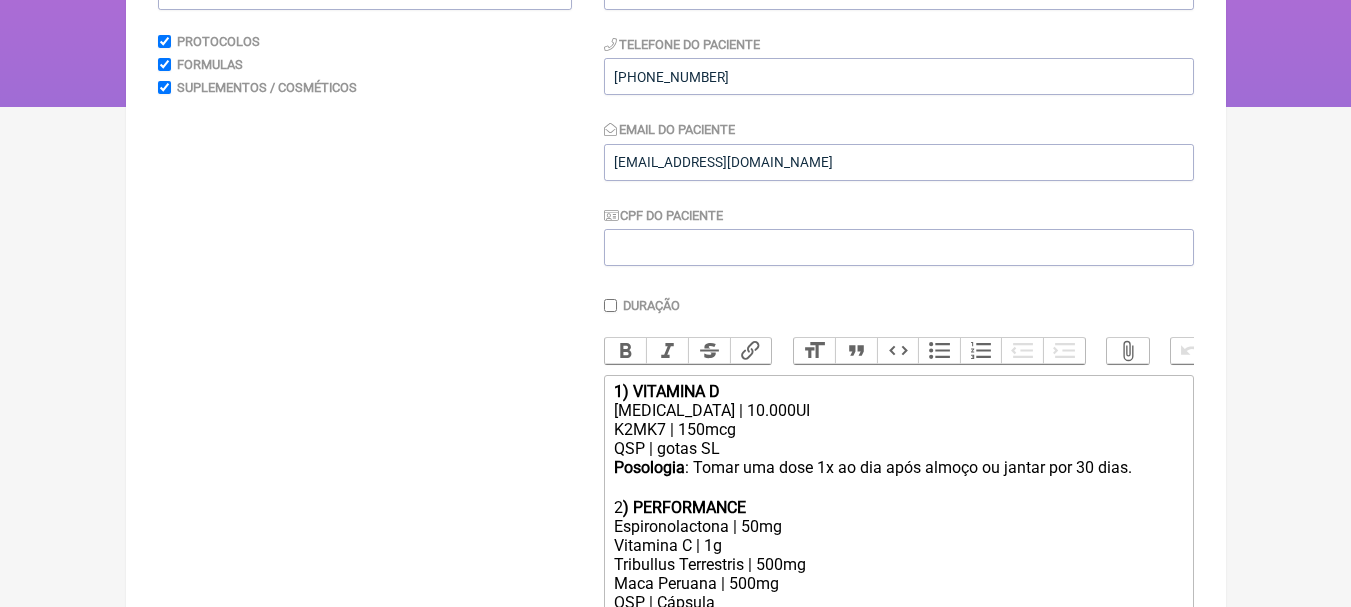 scroll, scrollTop: 594, scrollLeft: 0, axis: vertical 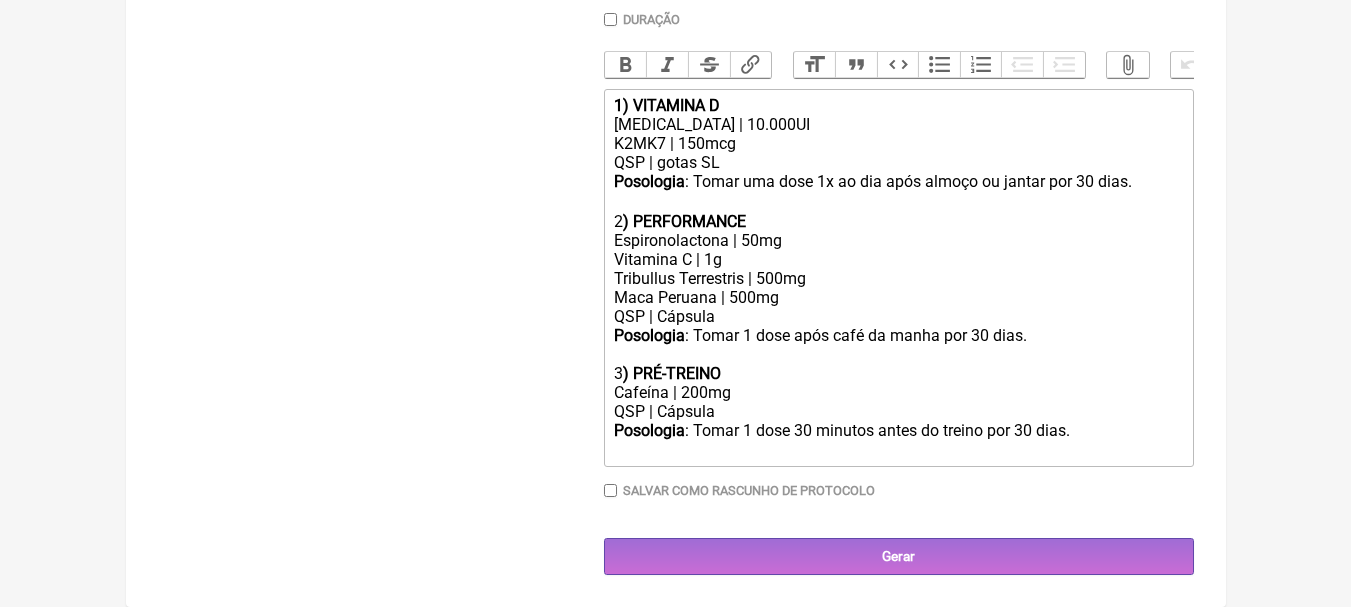 click on "Buscar
Protocolos
Formulas
Suplementos / Cosméticos" at bounding box center [365, 119] 